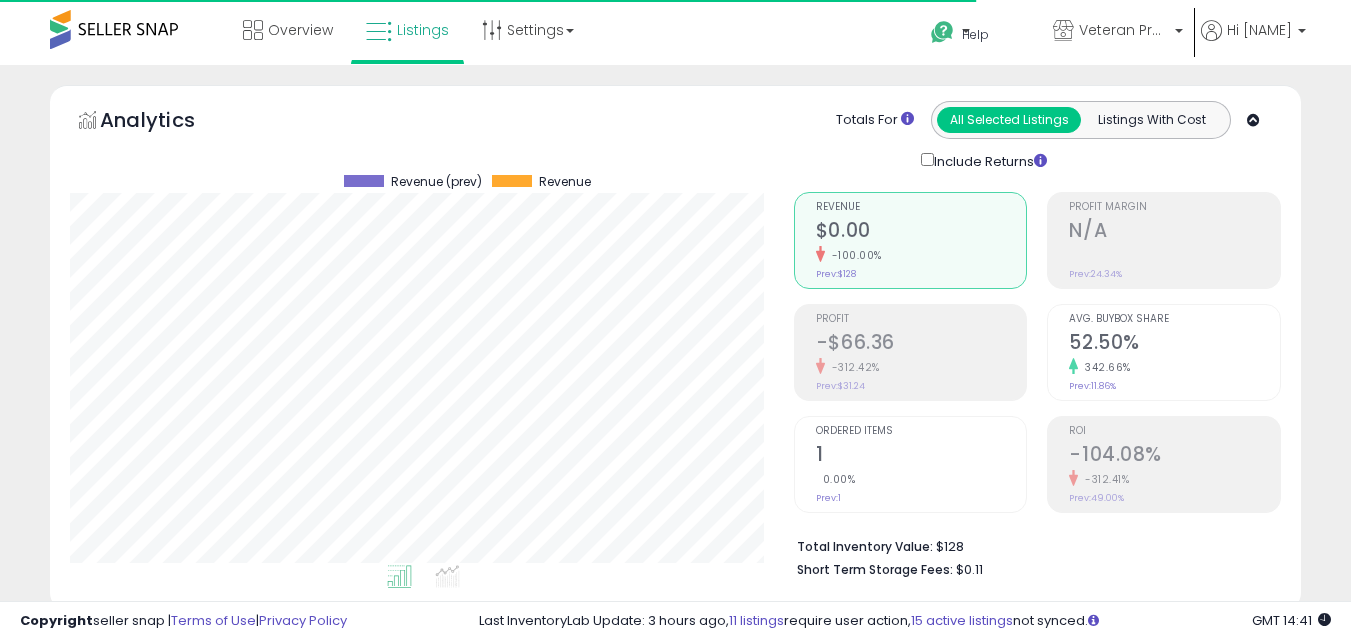 click on "**********" at bounding box center (215, 856) 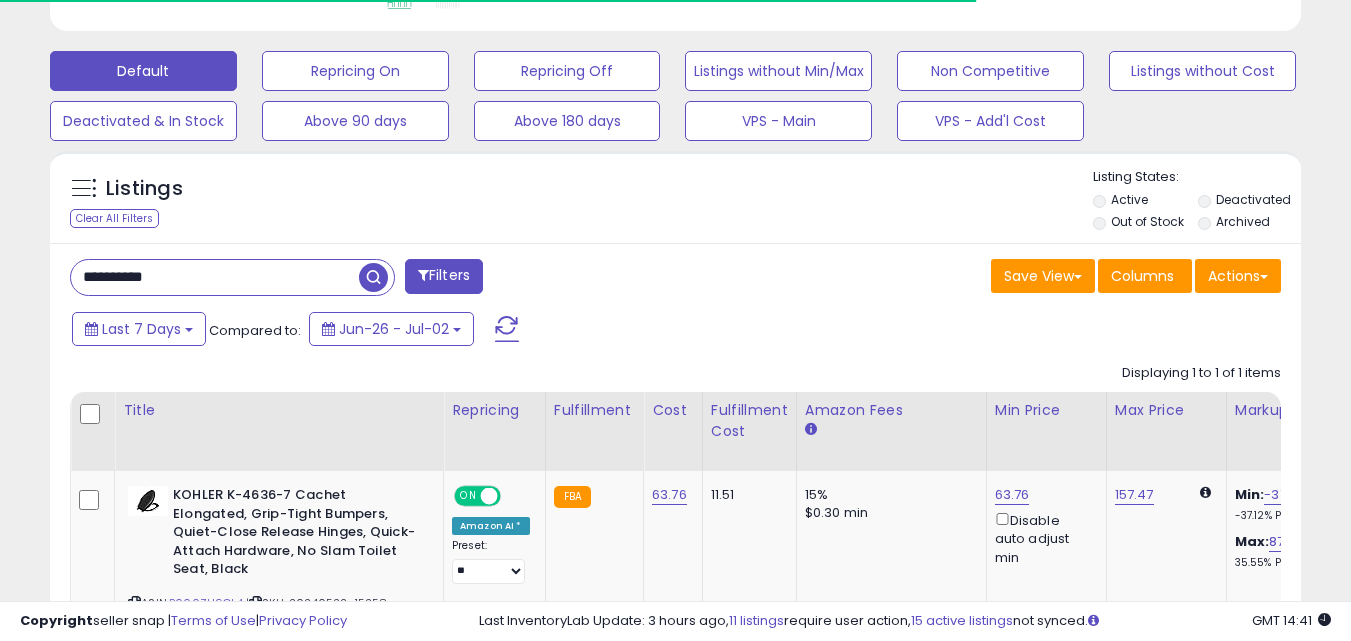 scroll, scrollTop: 999590, scrollLeft: 999276, axis: both 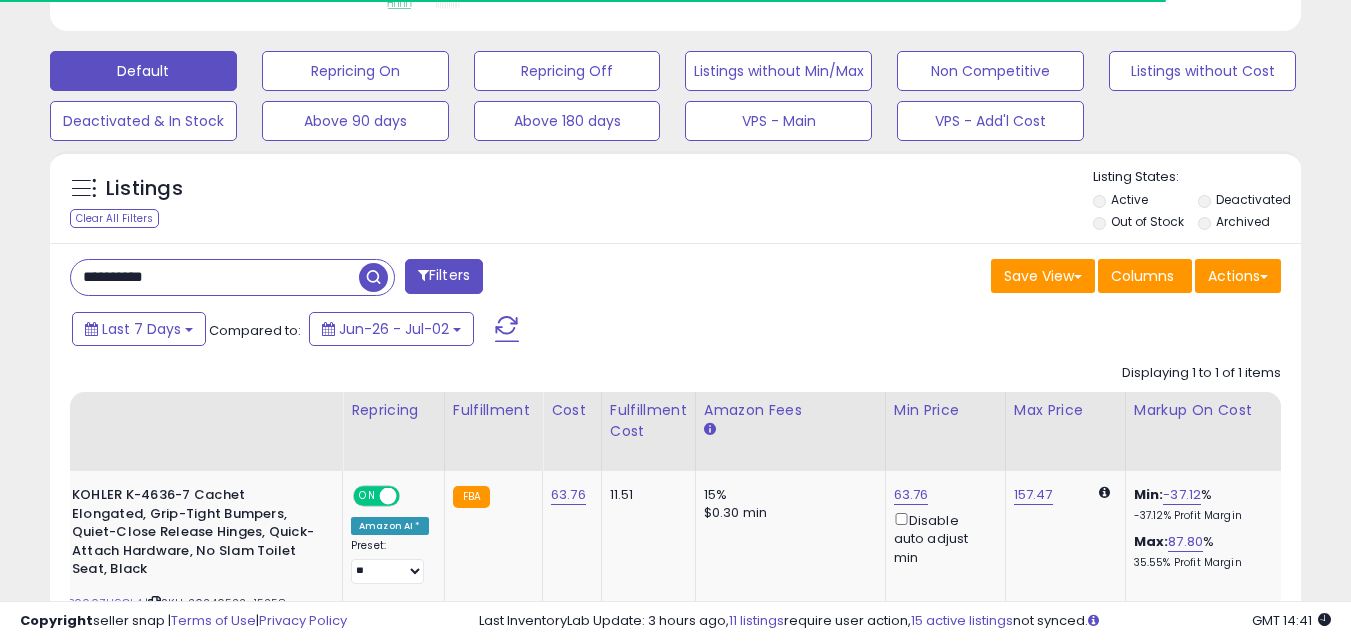 click at bounding box center (373, 277) 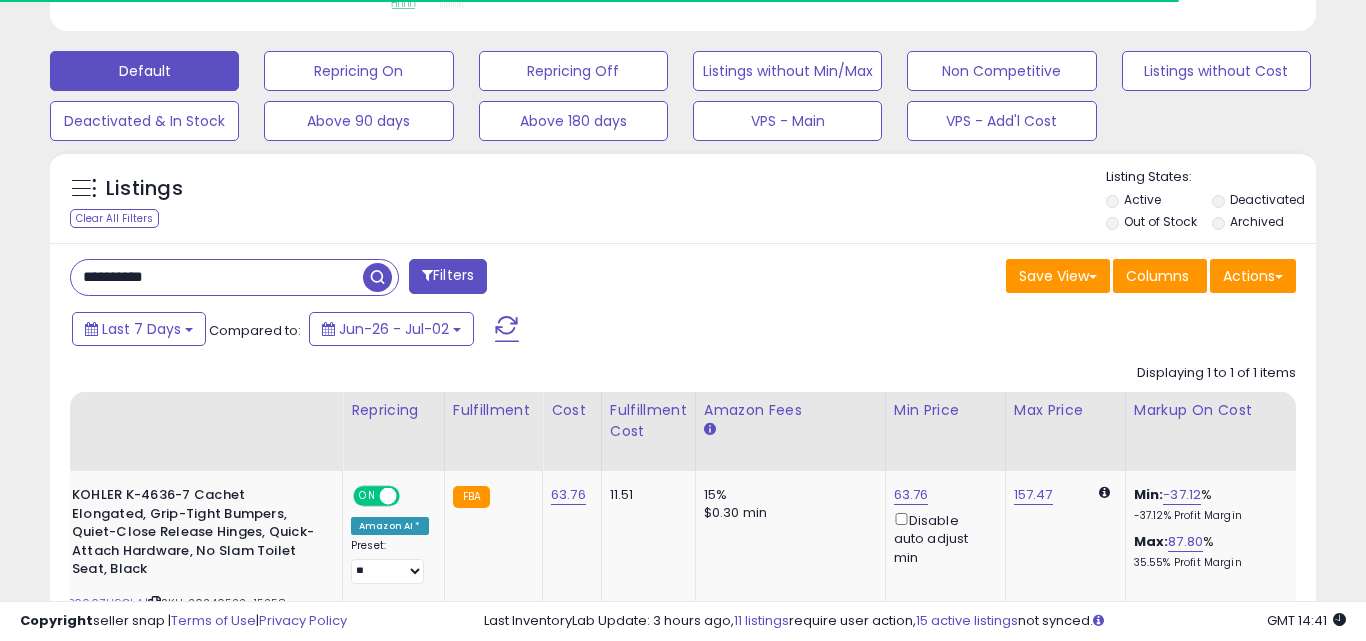 scroll, scrollTop: 999590, scrollLeft: 999267, axis: both 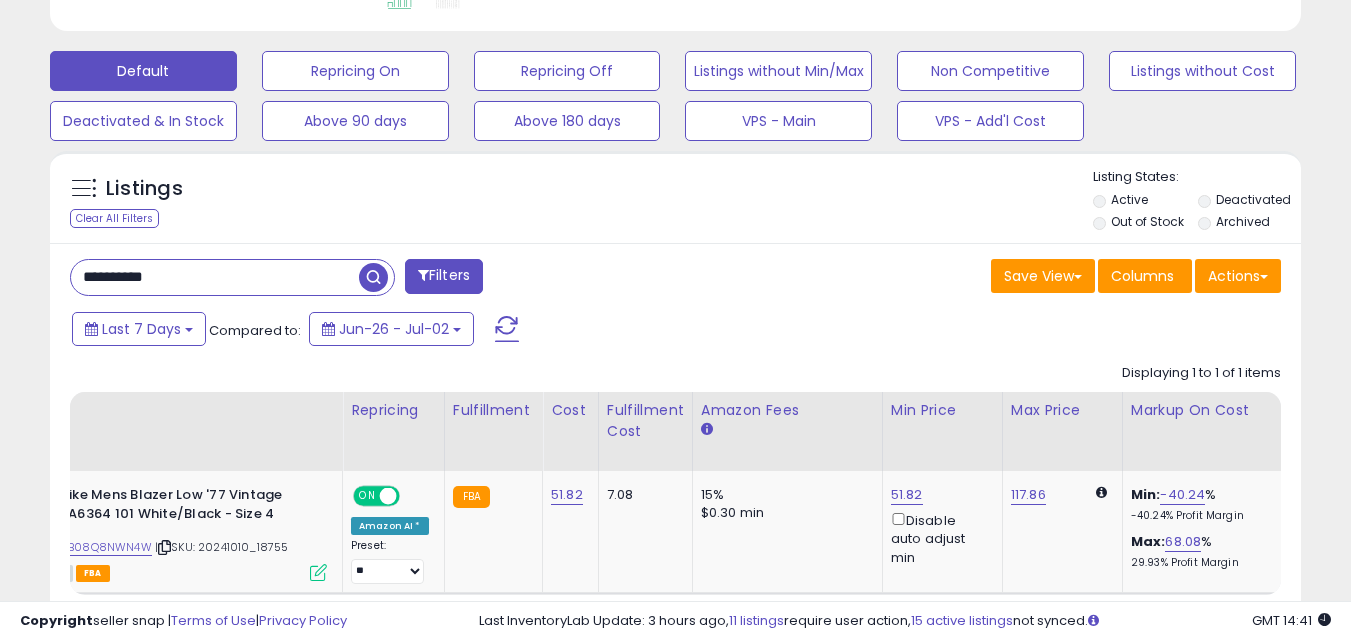 click on "**********" at bounding box center [215, 277] 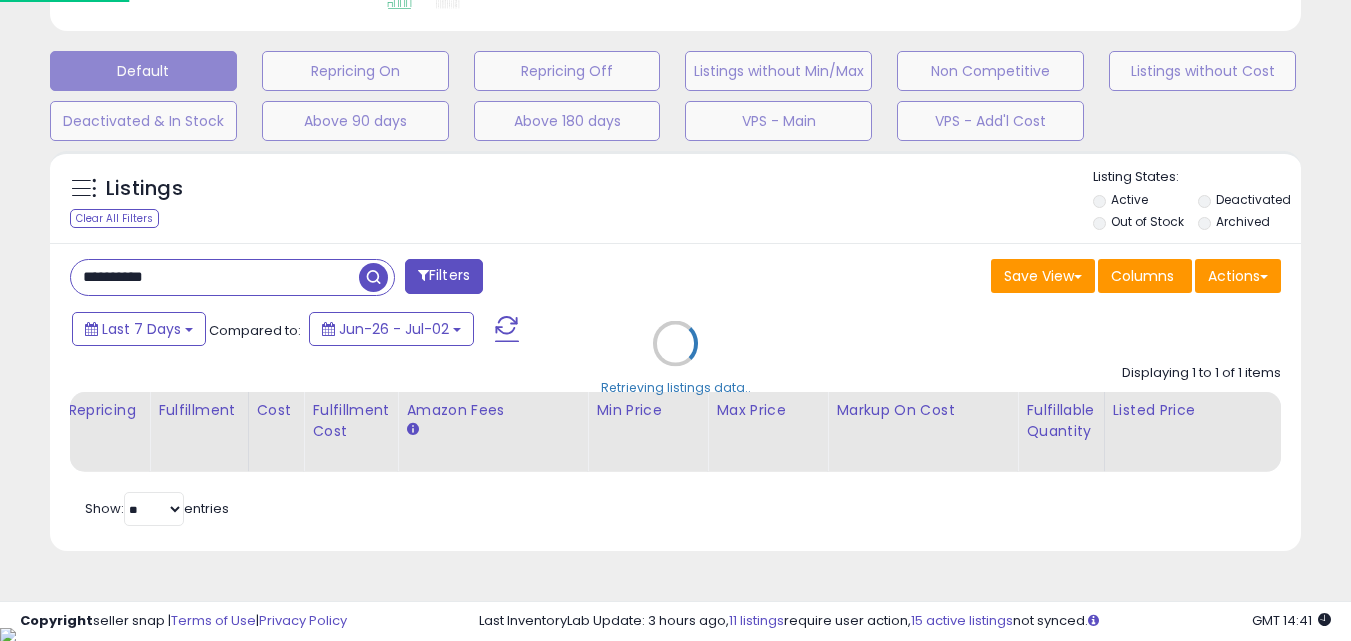 scroll, scrollTop: 999590, scrollLeft: 999267, axis: both 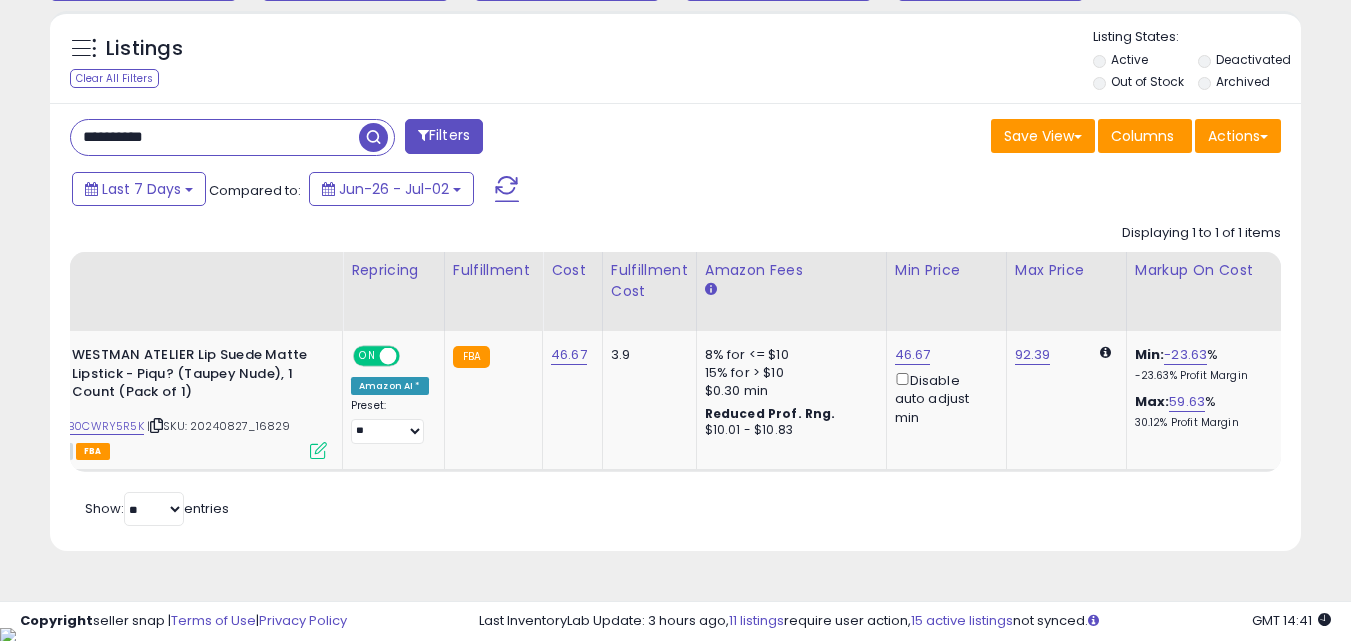 click on "**********" at bounding box center (215, 137) 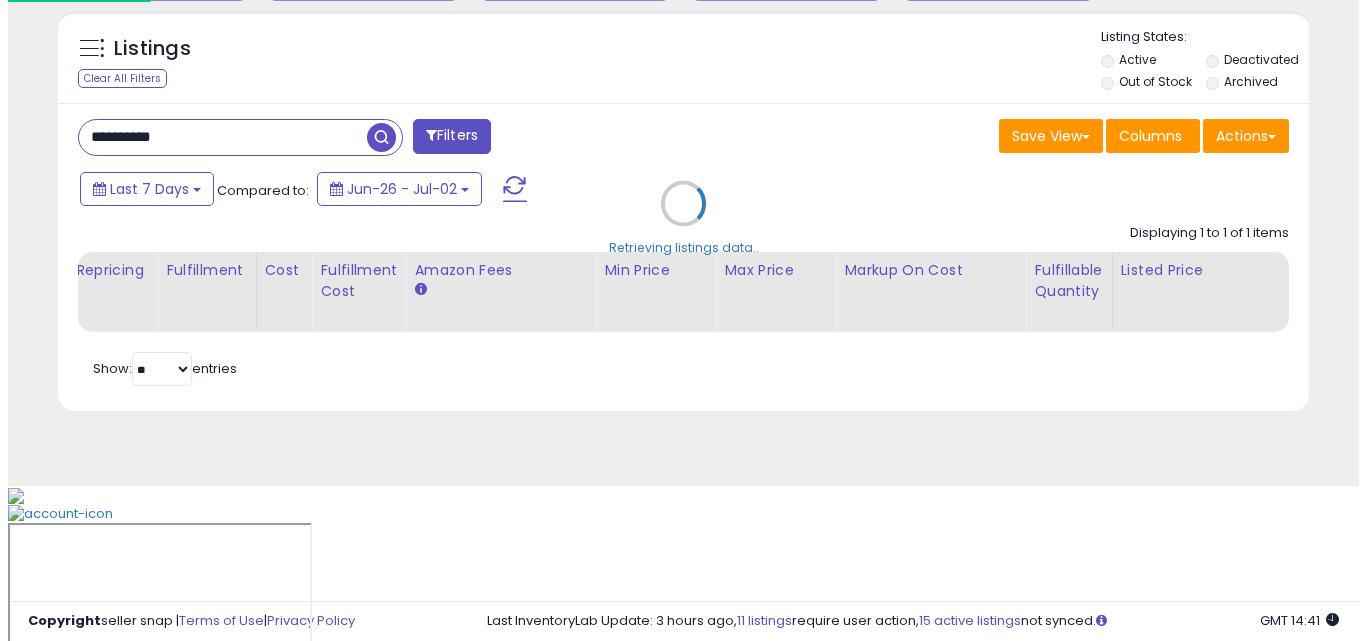 scroll, scrollTop: 579, scrollLeft: 0, axis: vertical 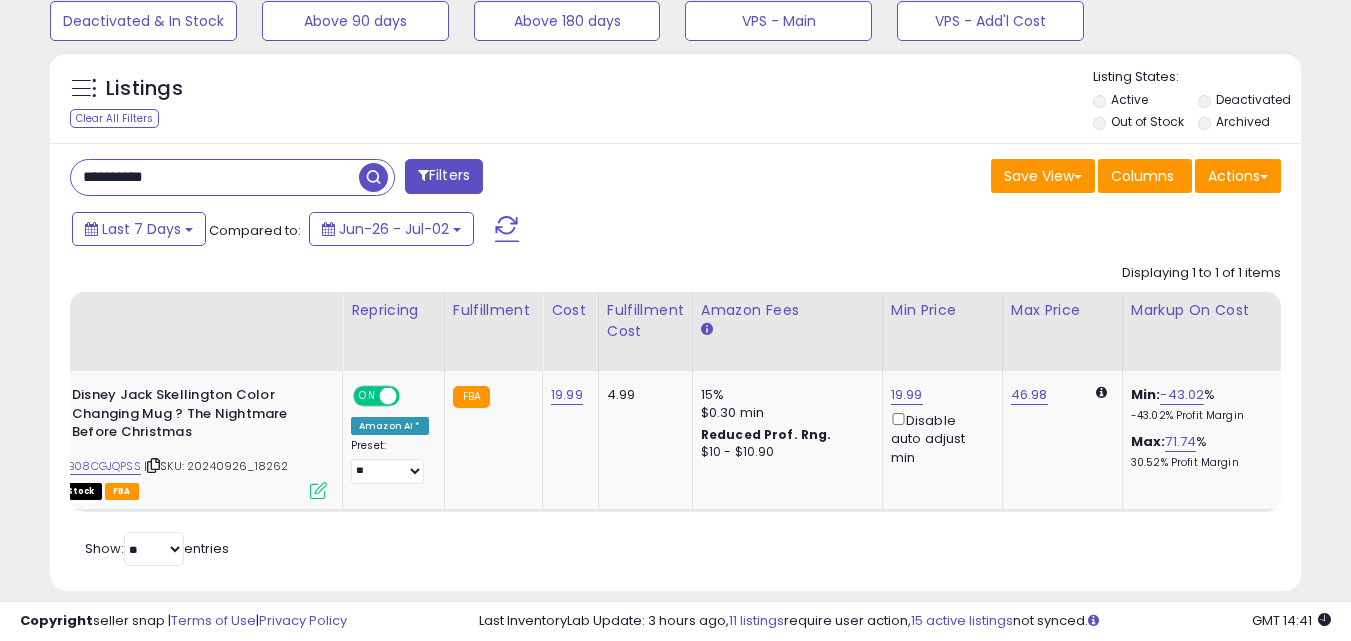click on "**********" at bounding box center [215, 177] 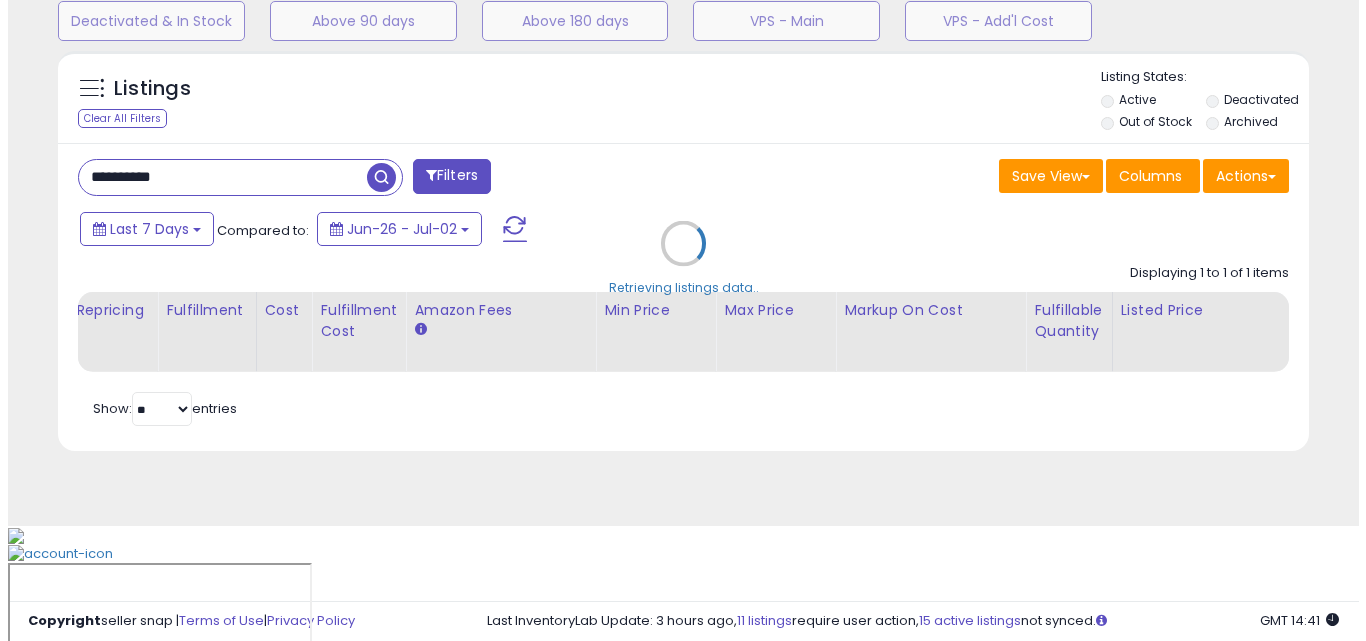 scroll, scrollTop: 579, scrollLeft: 0, axis: vertical 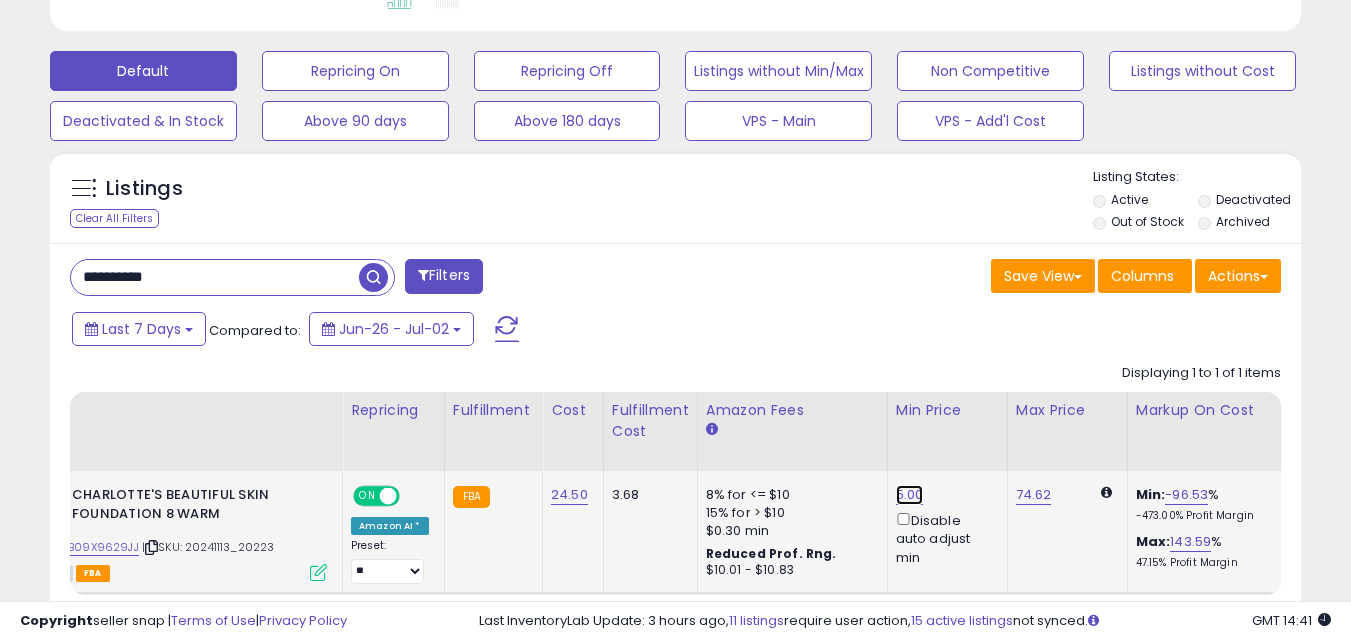click on "5.00" at bounding box center [910, 495] 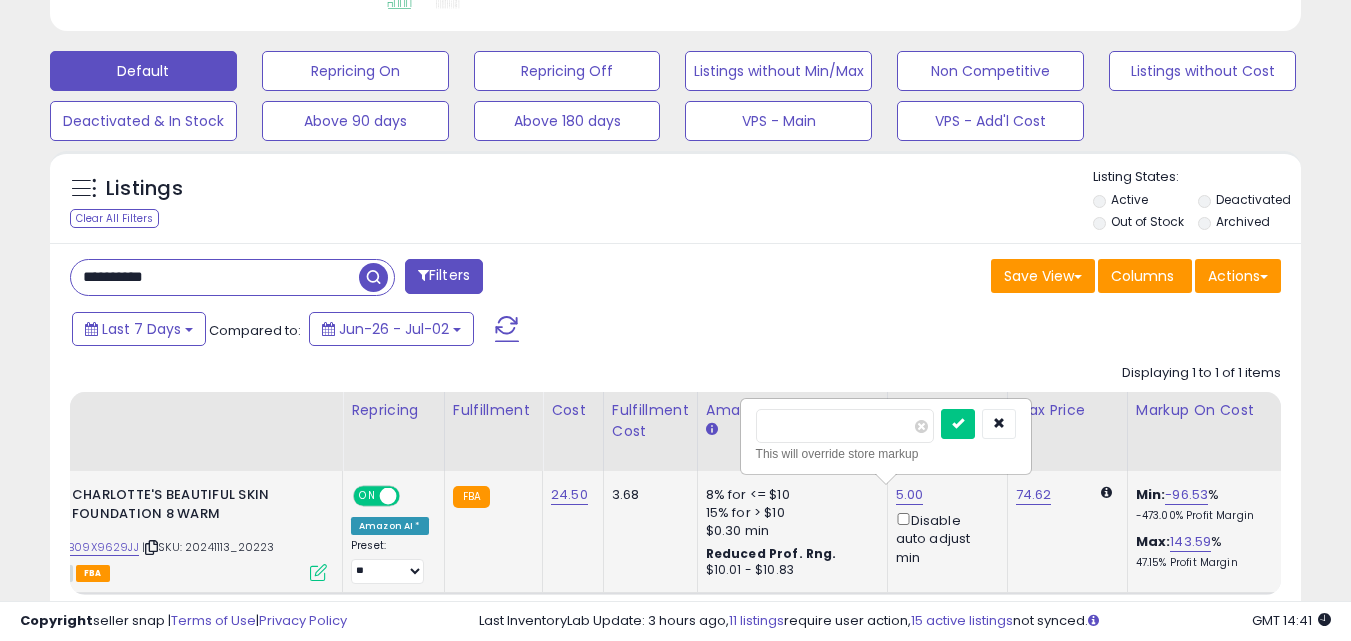 click on "****" at bounding box center (845, 426) 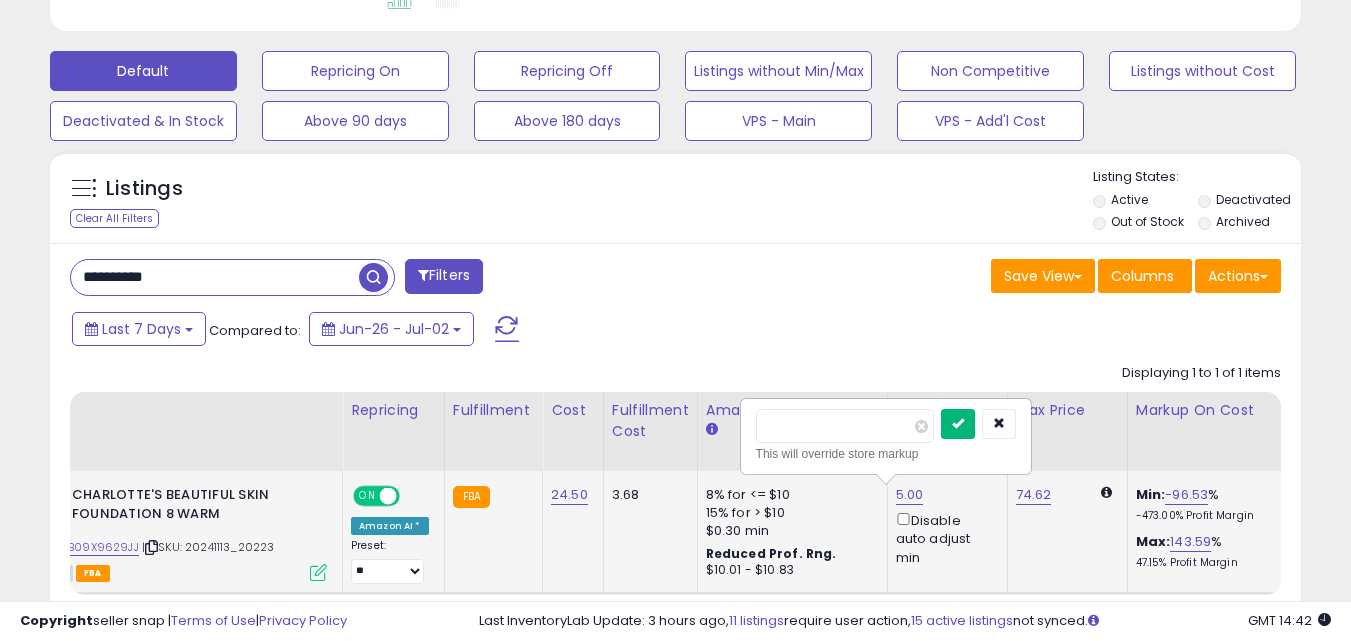 type on "*****" 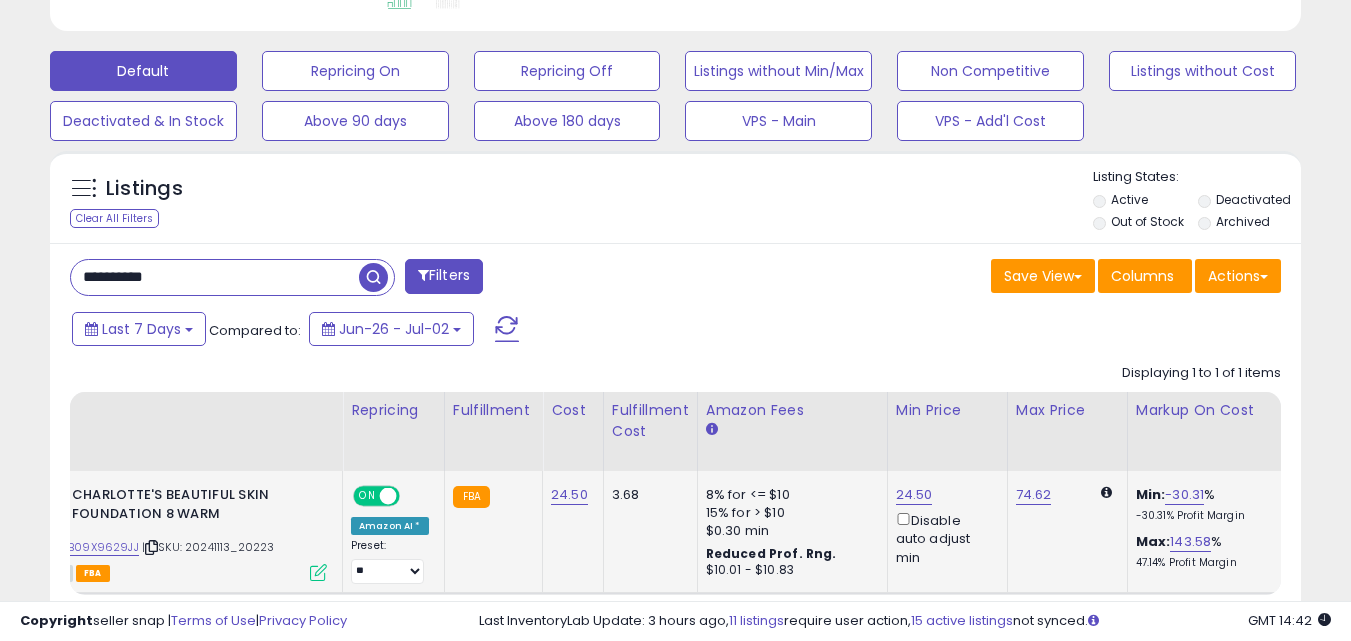 click on "**********" at bounding box center (215, 277) 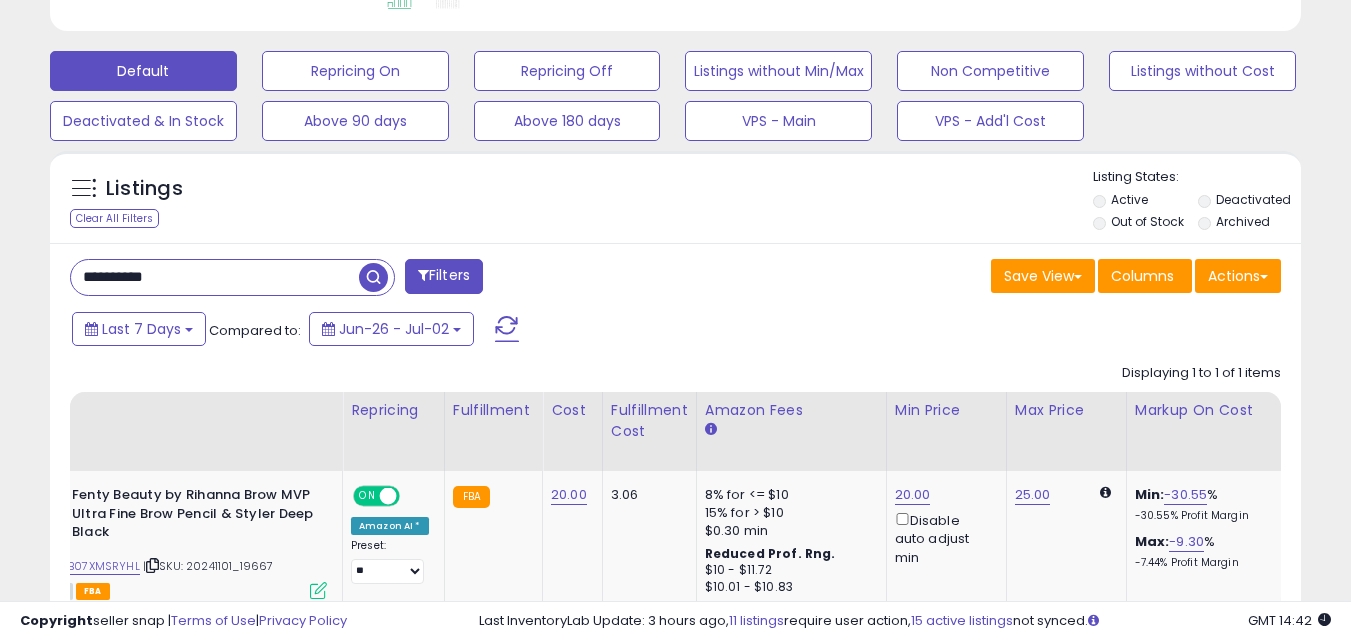 click on "**********" at bounding box center [215, 277] 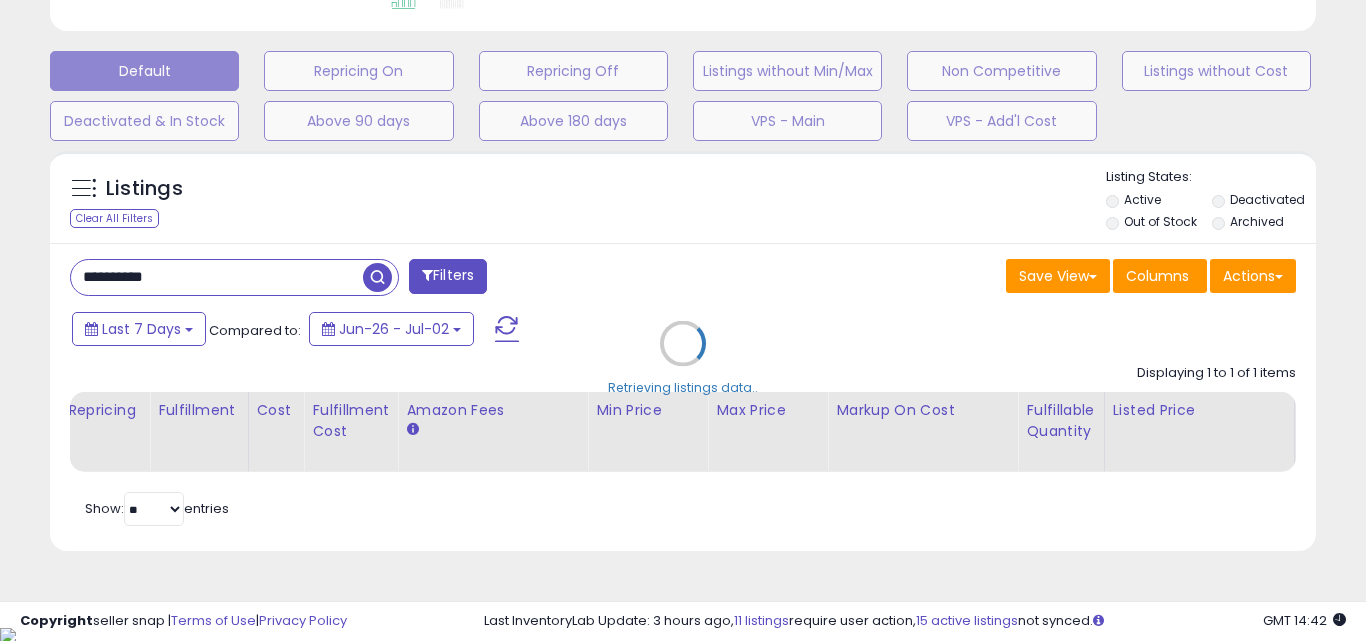 scroll, scrollTop: 999590, scrollLeft: 999267, axis: both 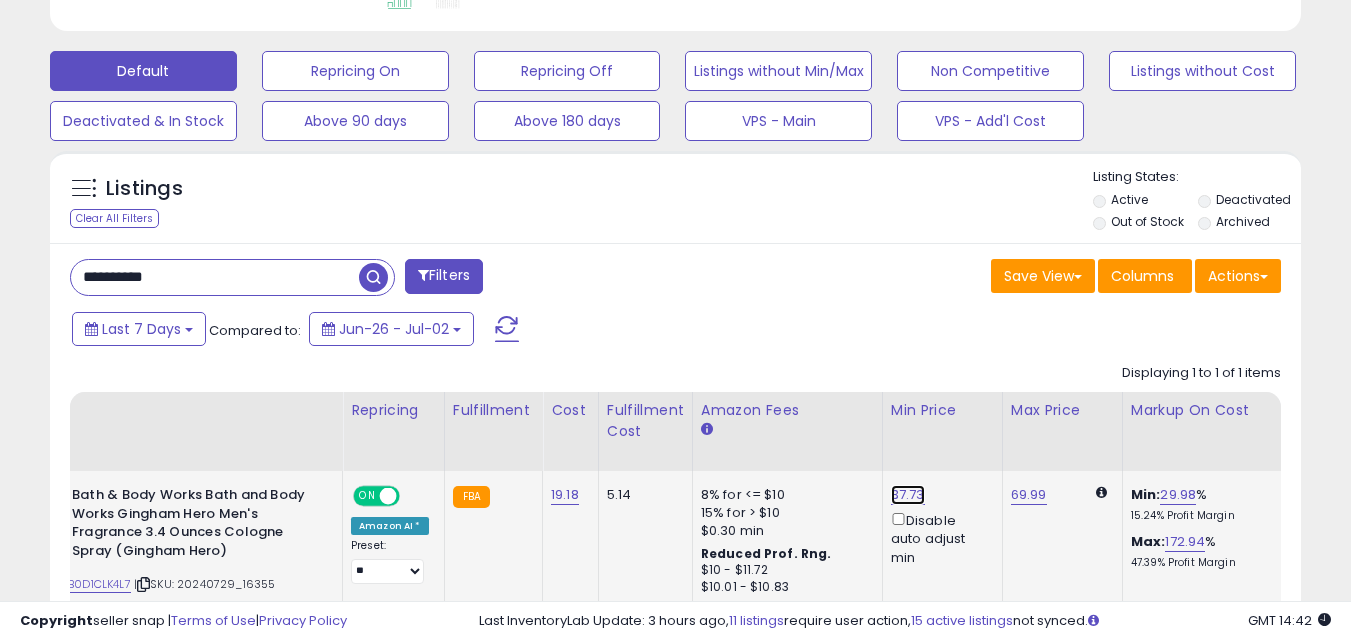 click on "37.73" at bounding box center (908, 495) 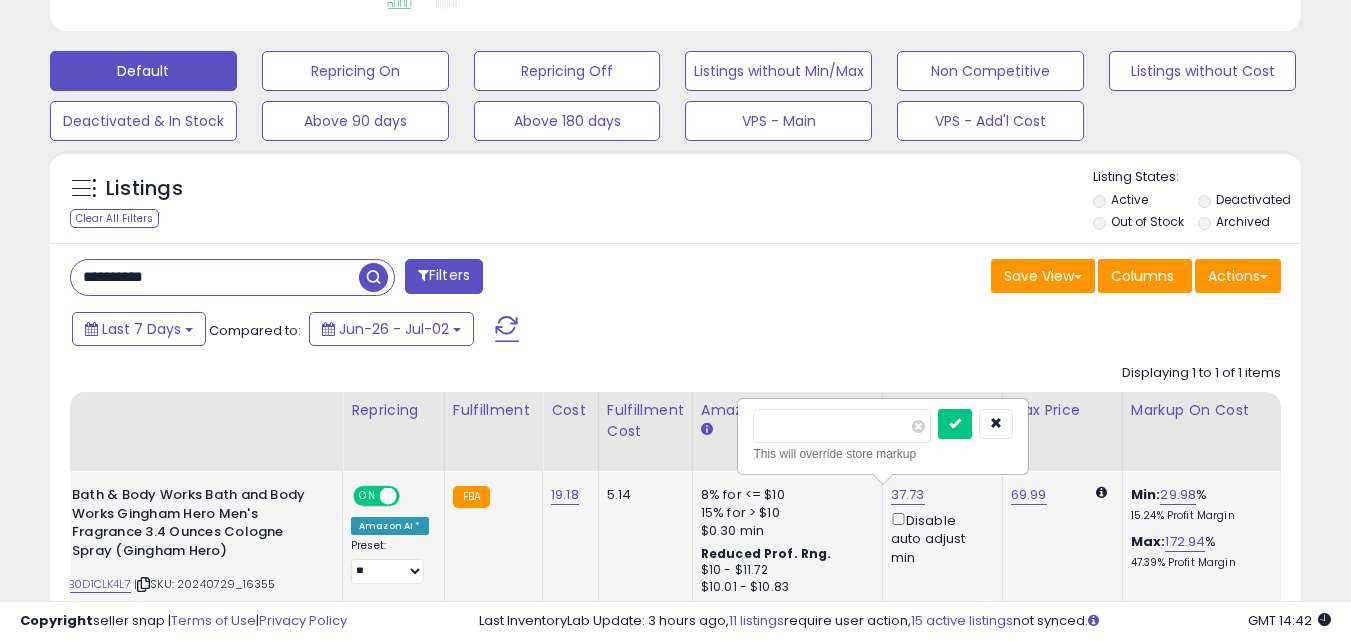 click on "*****" at bounding box center [842, 426] 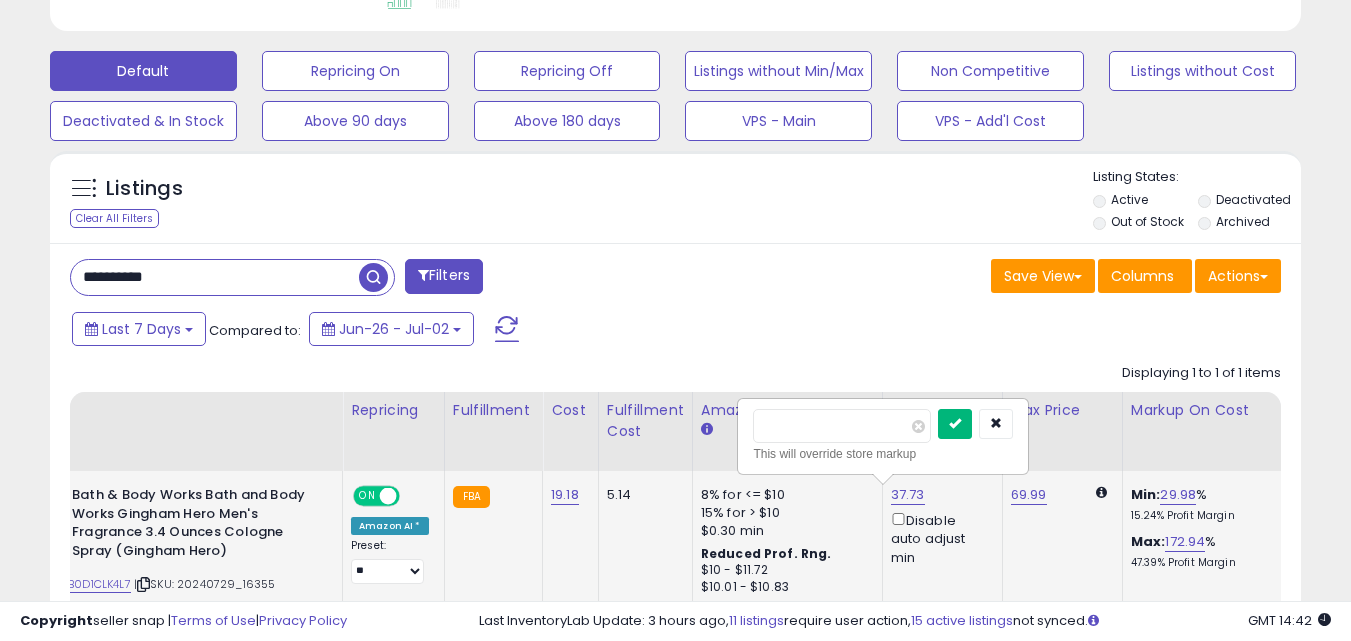 type on "*****" 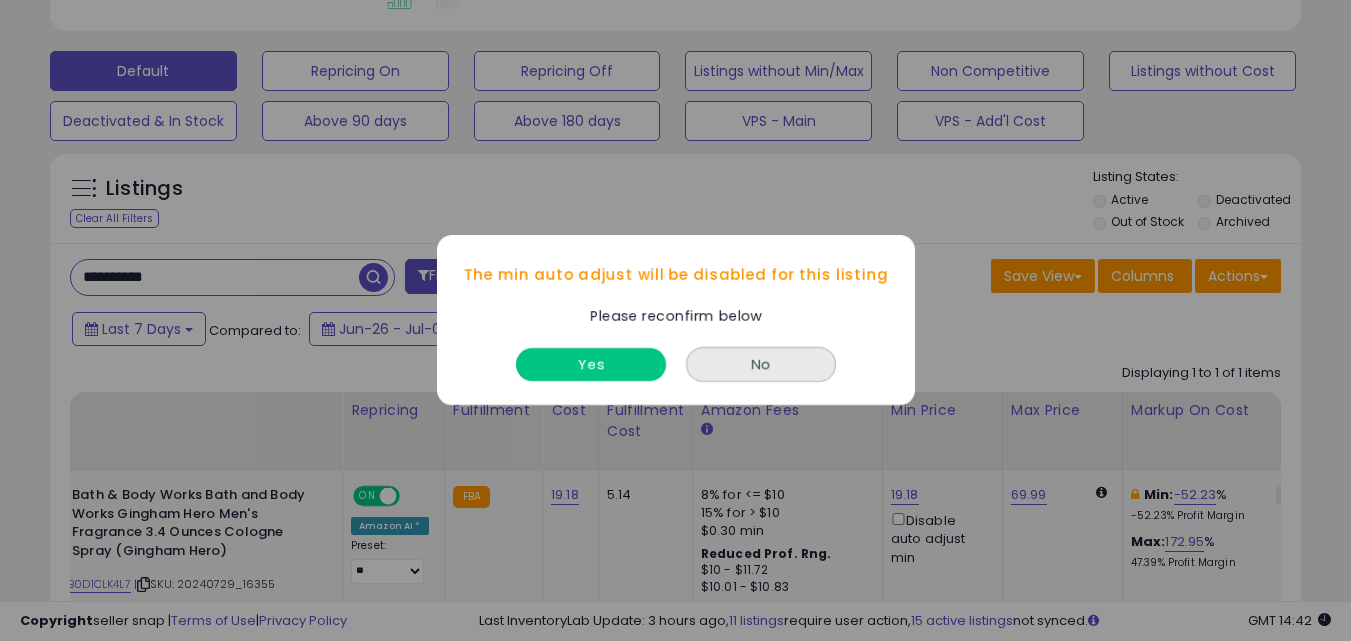 click on "Yes" at bounding box center (591, 365) 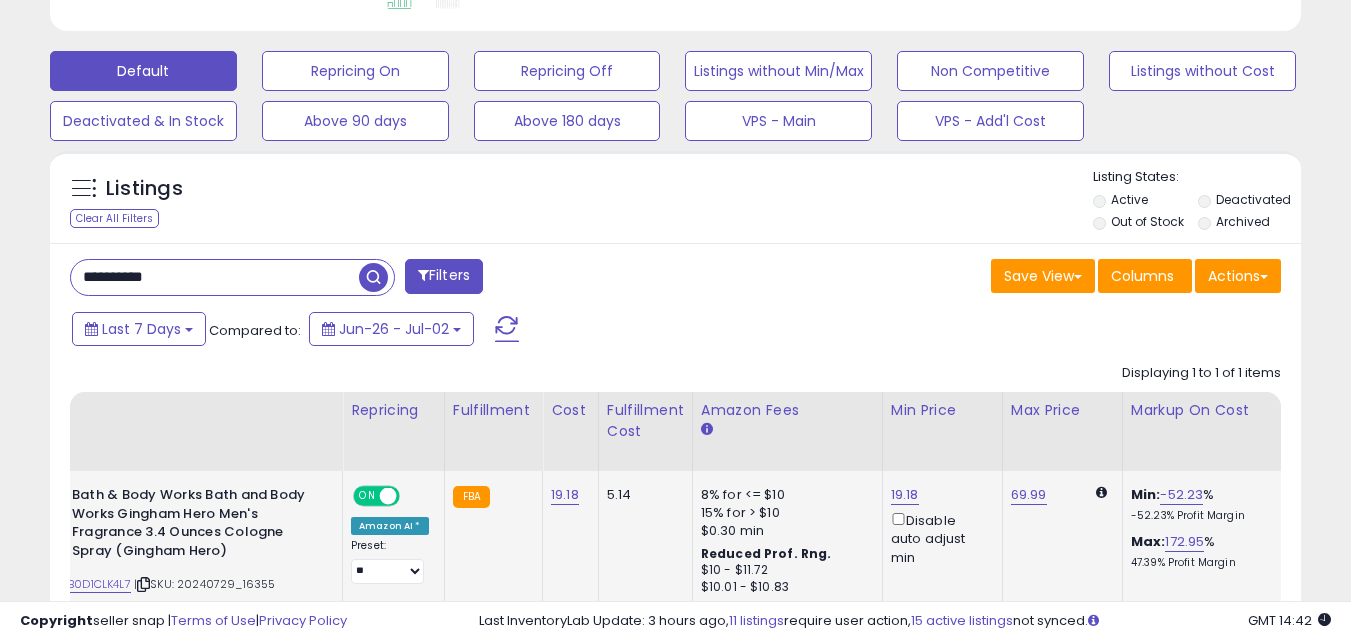 click on "**********" at bounding box center (215, 277) 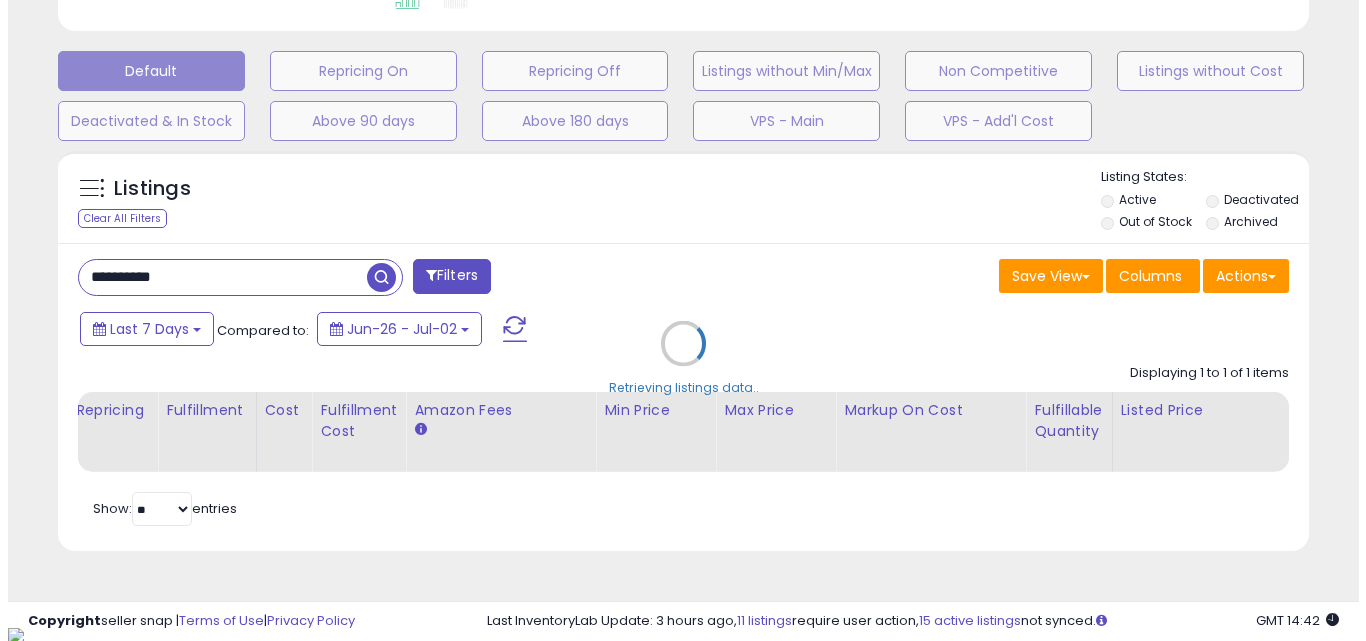 scroll, scrollTop: 999590, scrollLeft: 999267, axis: both 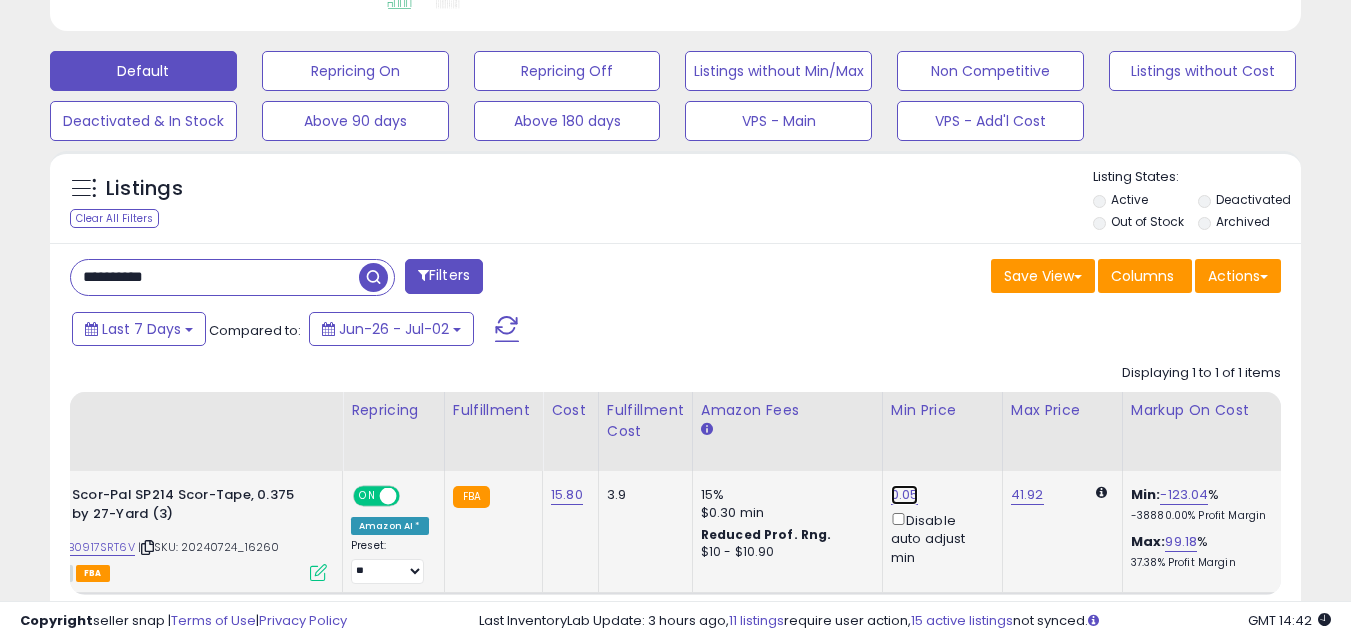 click on "0.05" at bounding box center [905, 495] 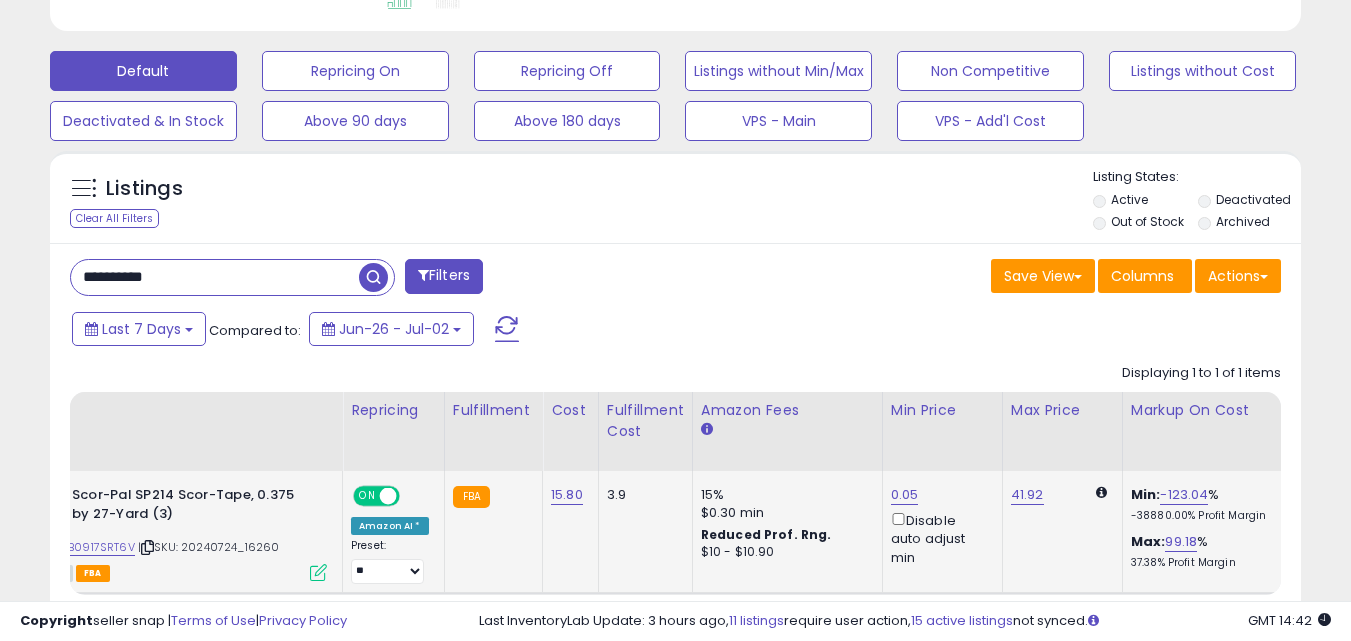 scroll, scrollTop: 999590, scrollLeft: 999276, axis: both 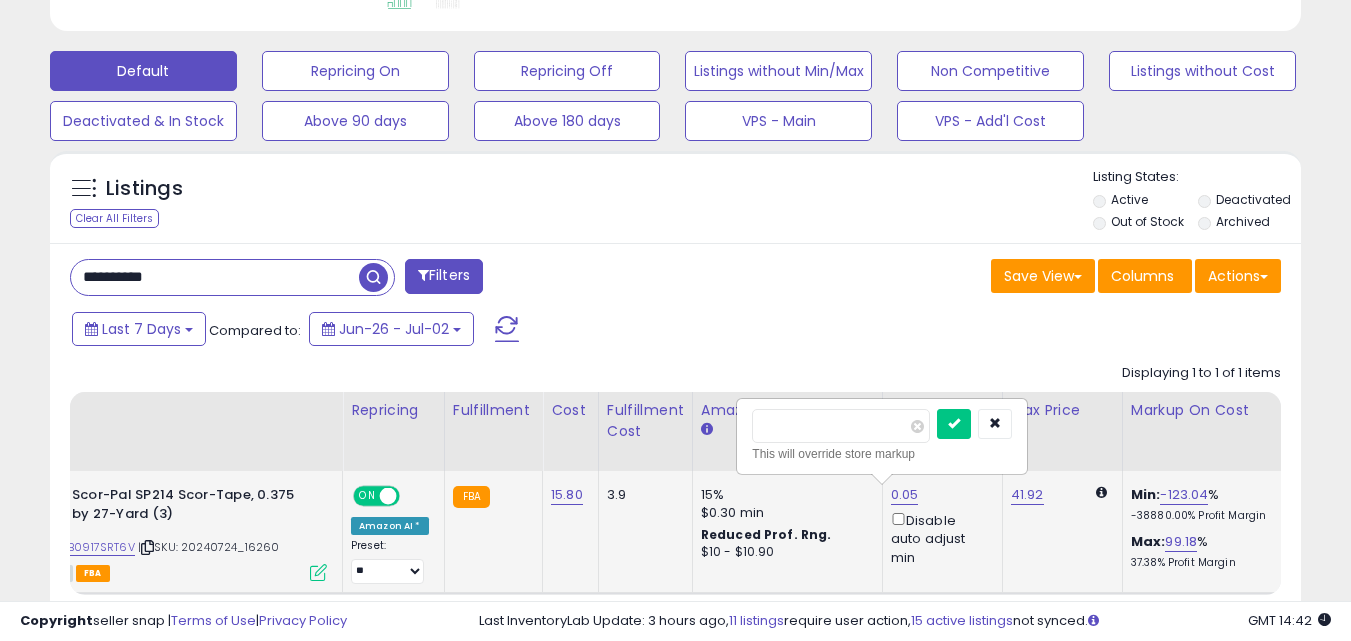click on "****" at bounding box center (841, 426) 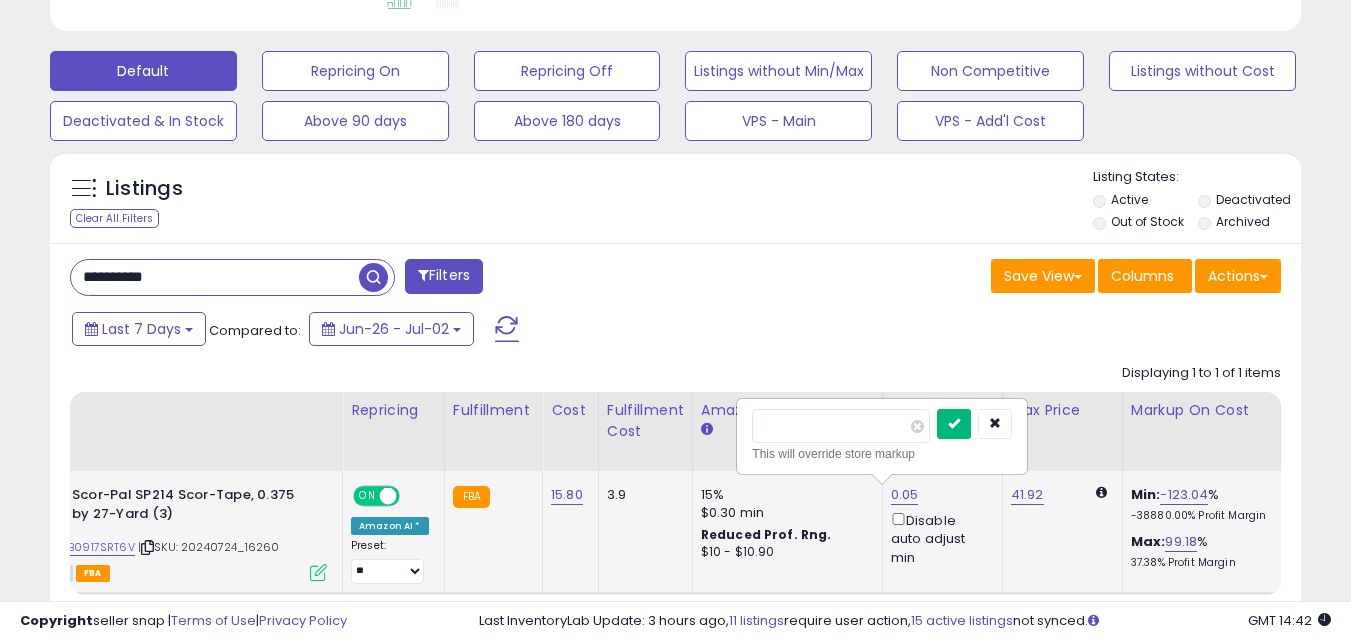 type on "*****" 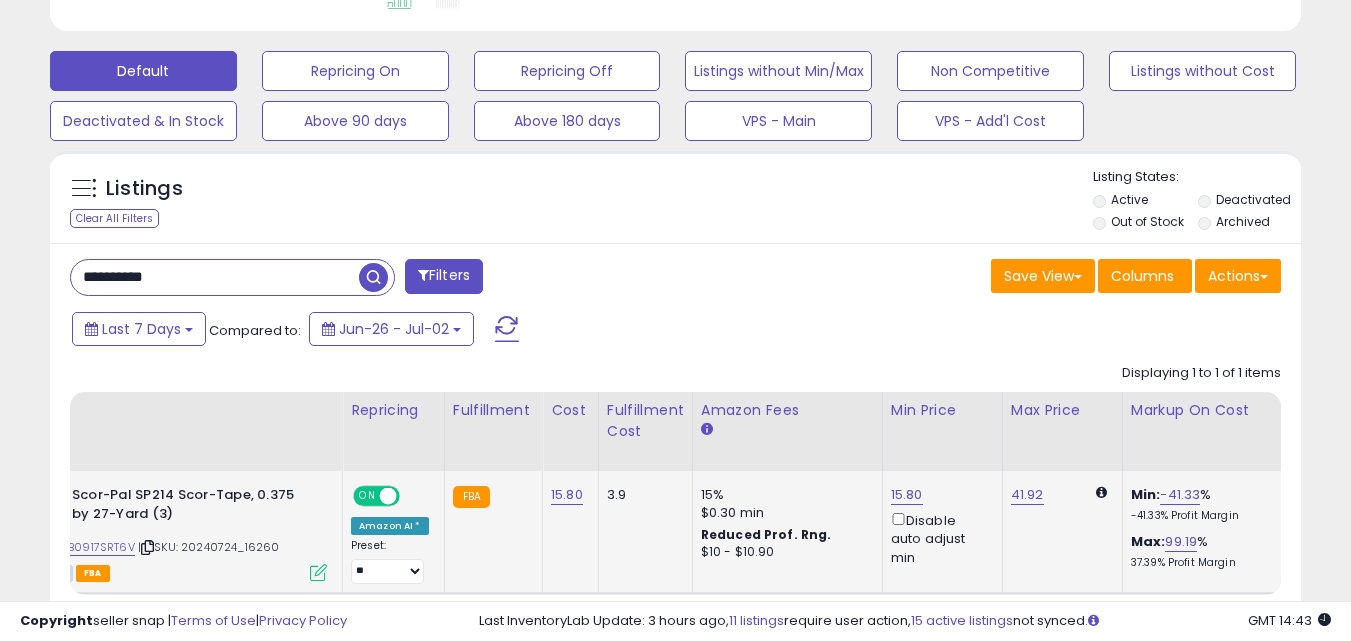click on "**********" at bounding box center [215, 277] 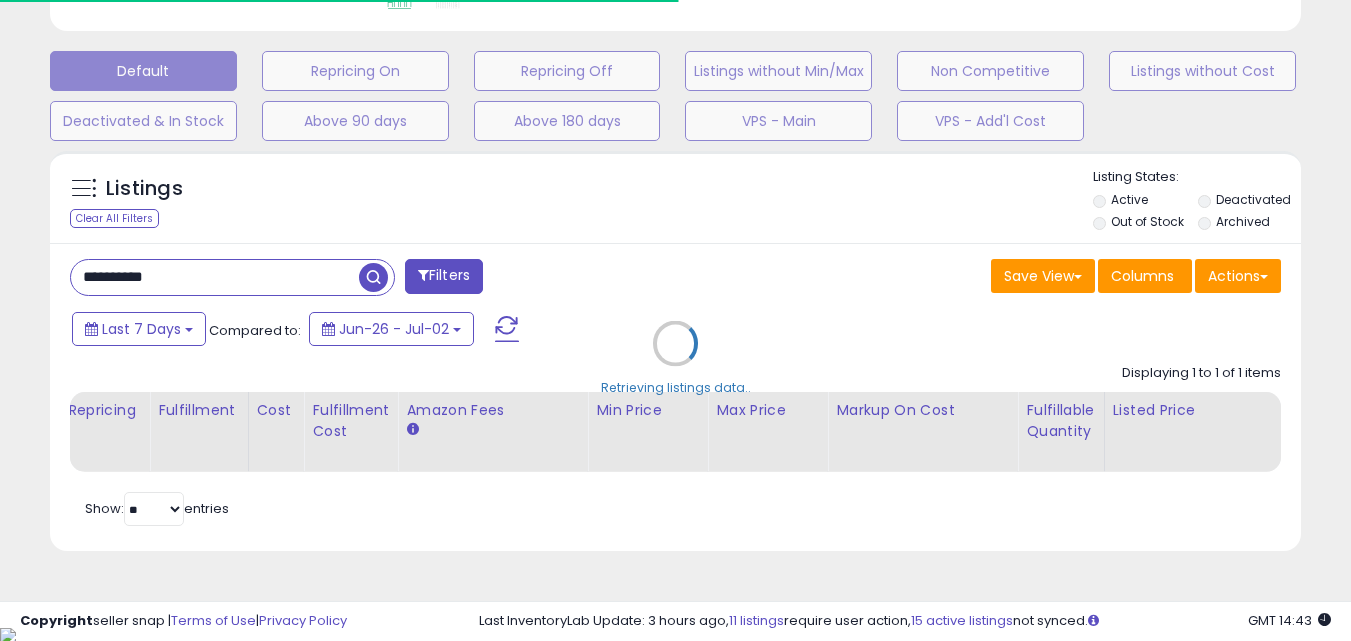 scroll, scrollTop: 410, scrollLeft: 724, axis: both 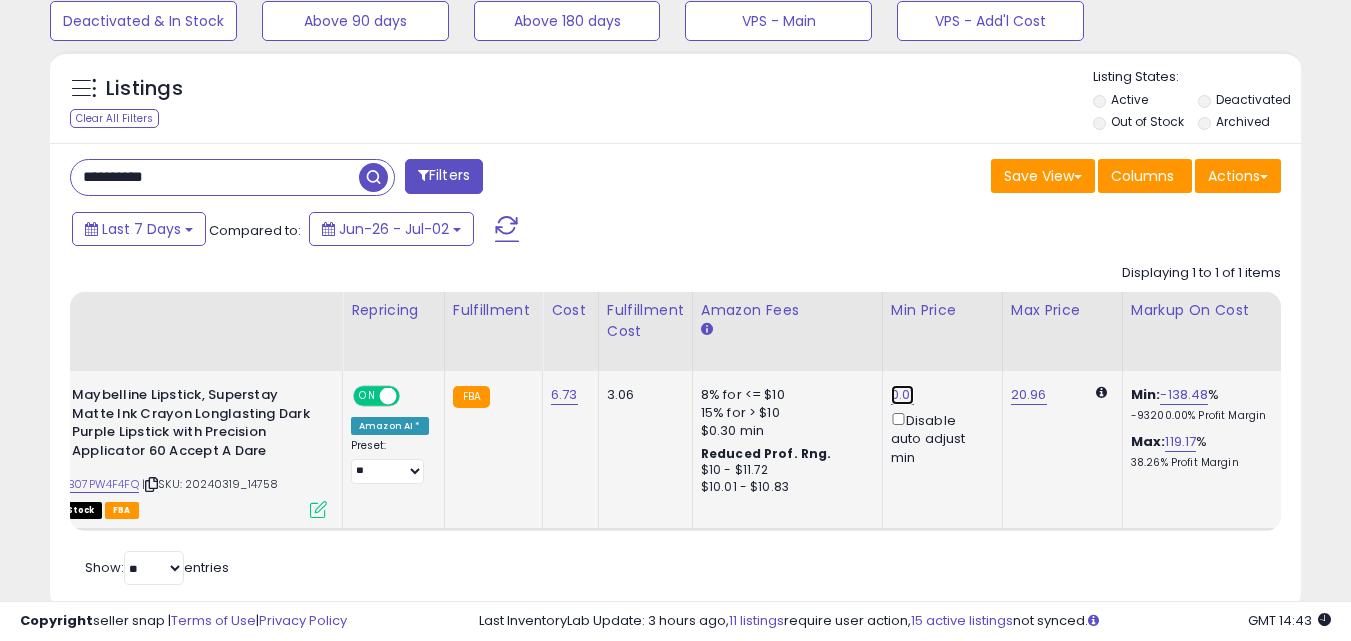click on "0.01" at bounding box center (903, 395) 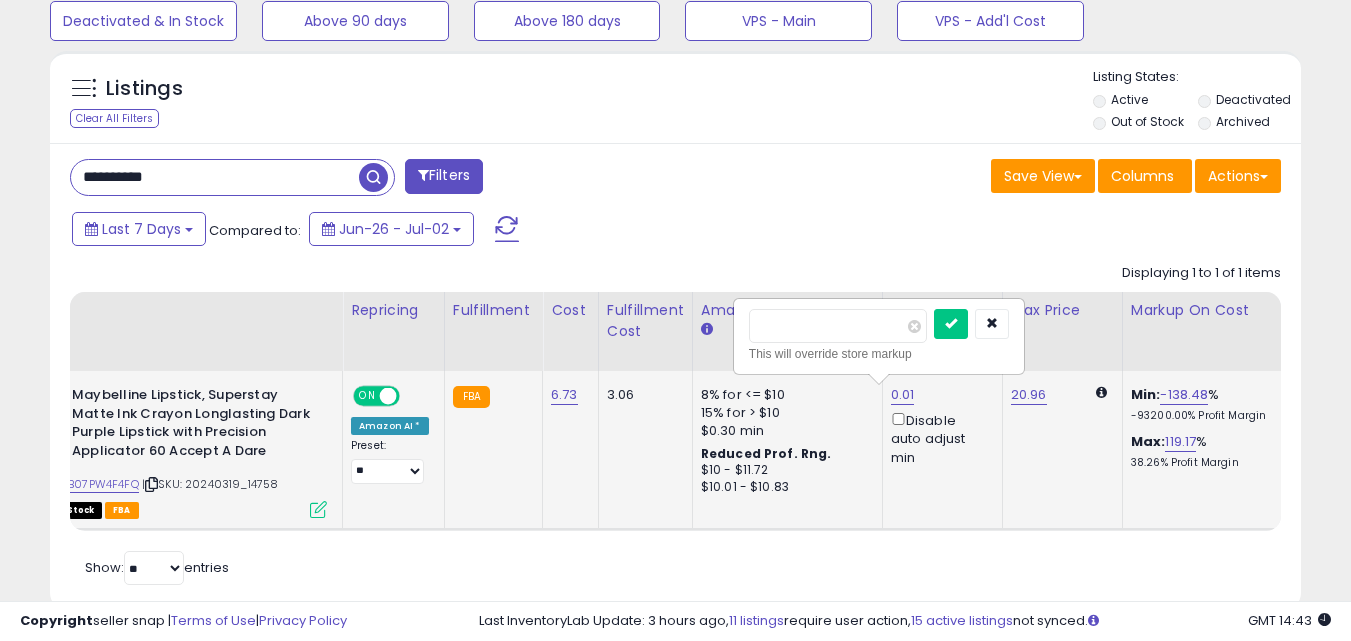 click on "****" at bounding box center (838, 326) 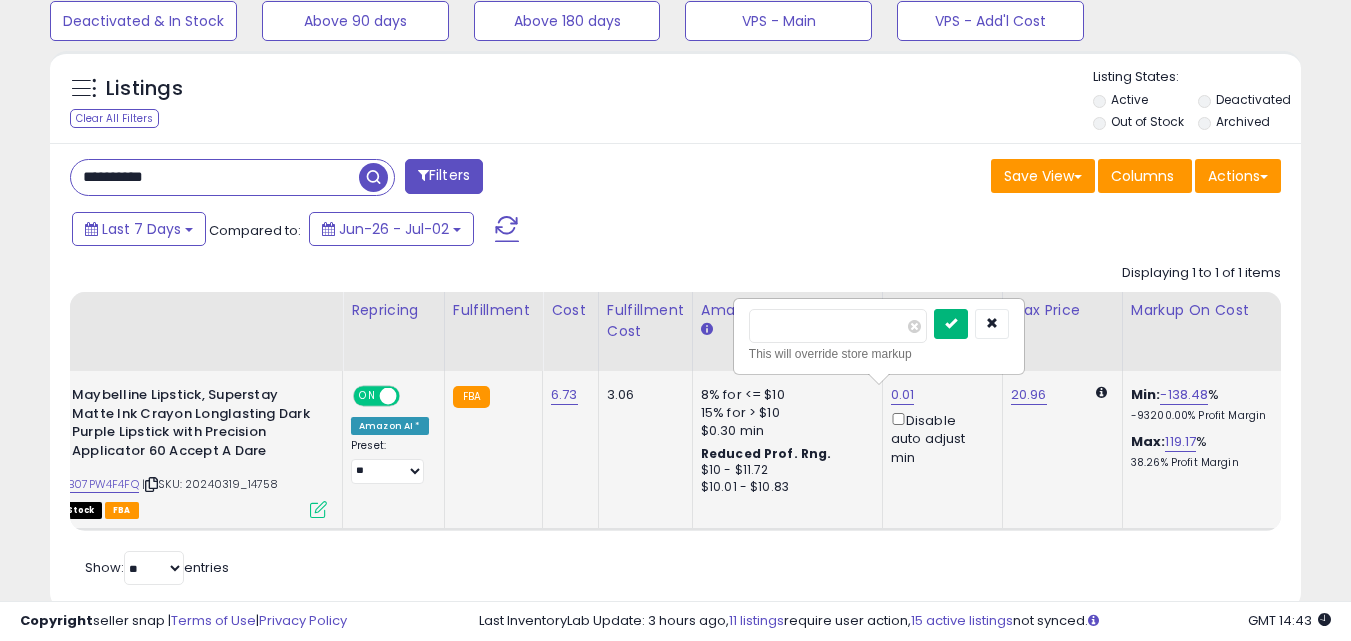 type on "****" 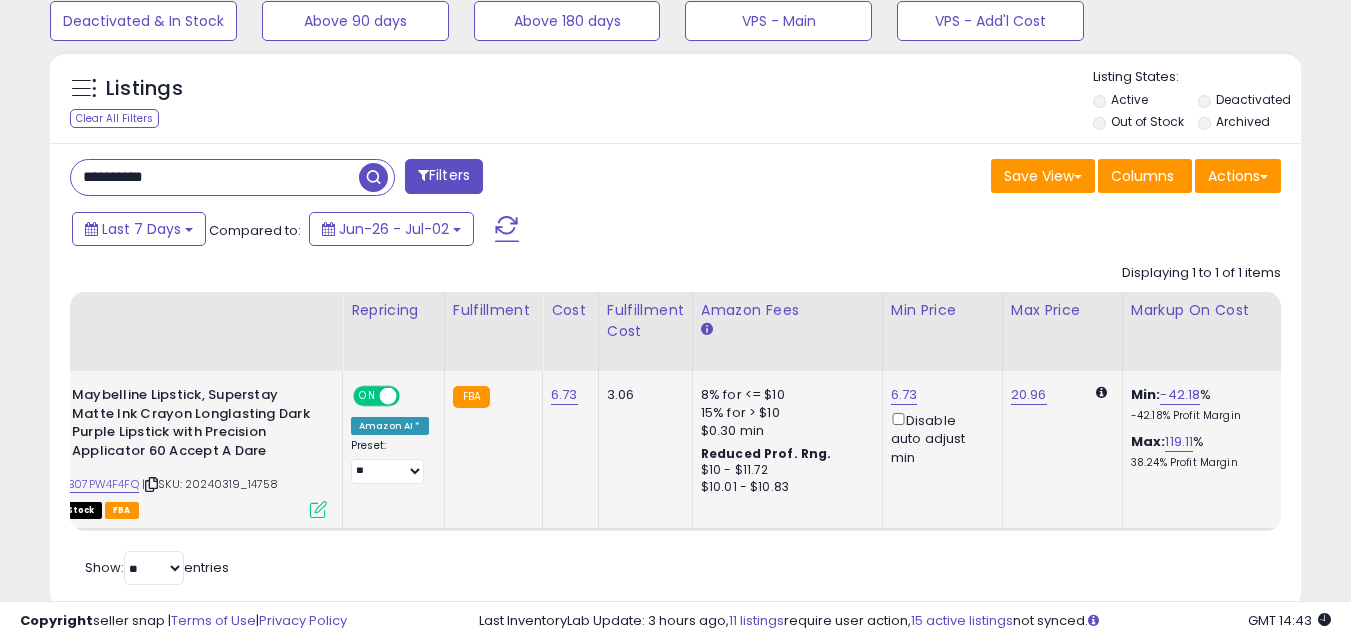 click on "**********" at bounding box center (675, 376) 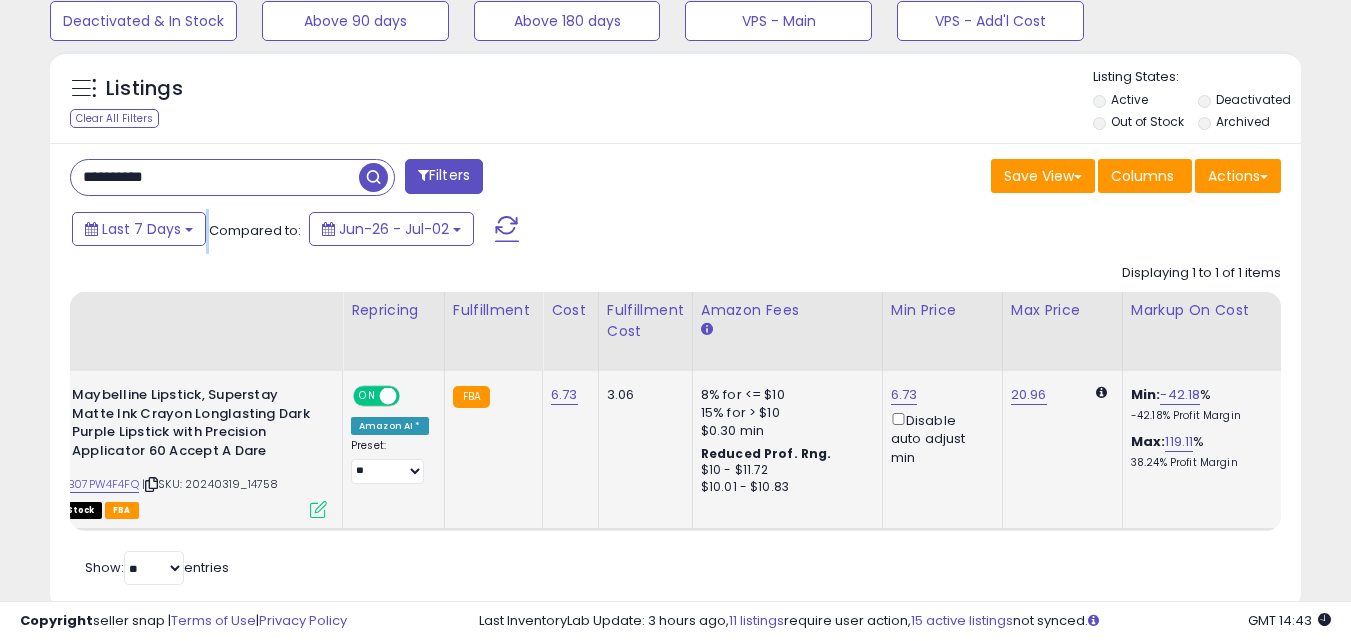 click on "**********" at bounding box center (675, 376) 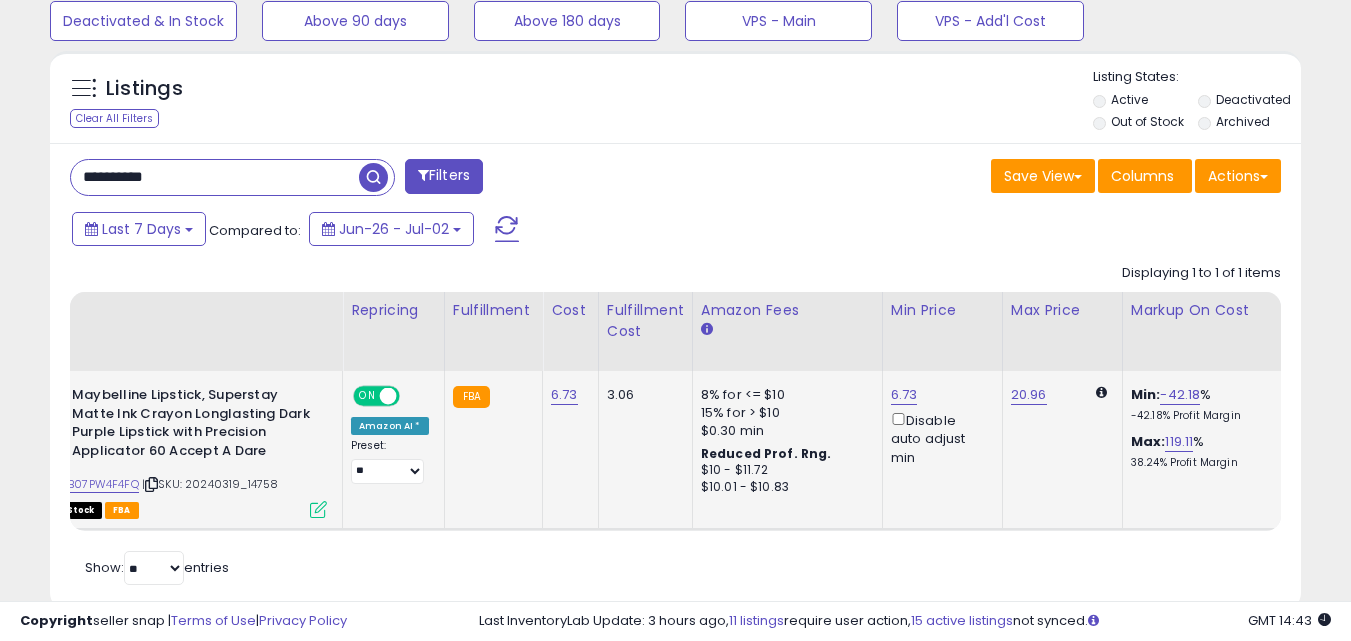 click on "**********" at bounding box center (215, 177) 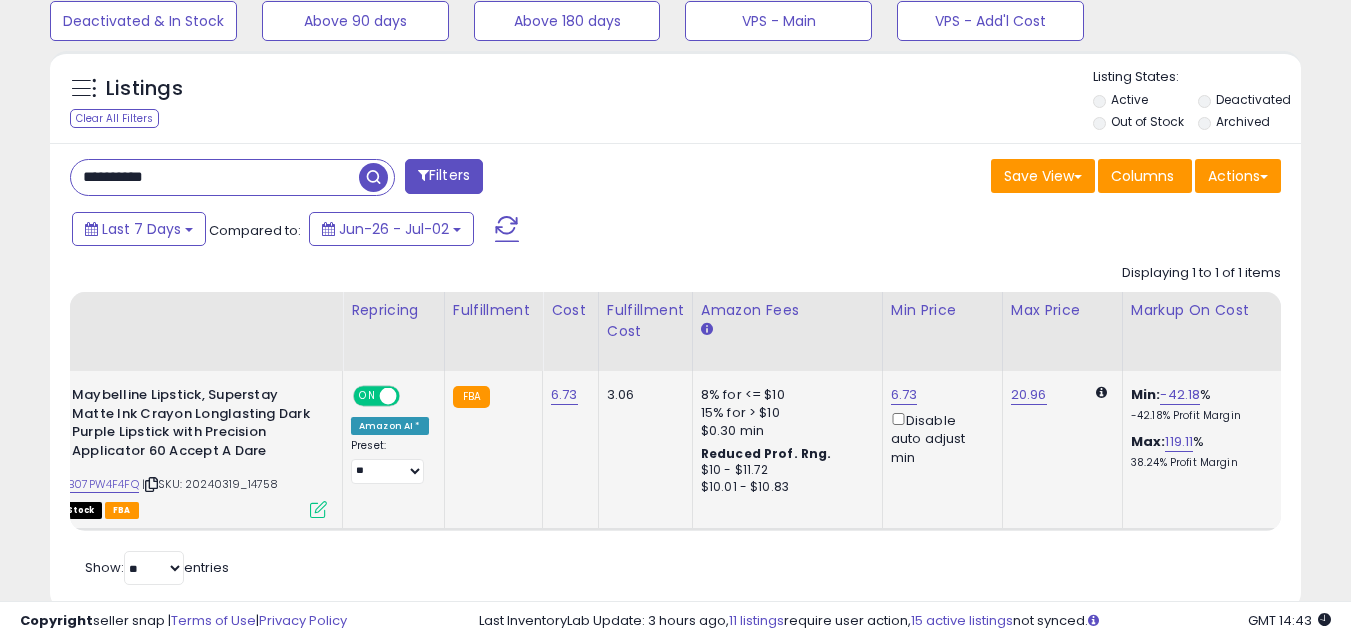 click on "**********" at bounding box center [215, 177] 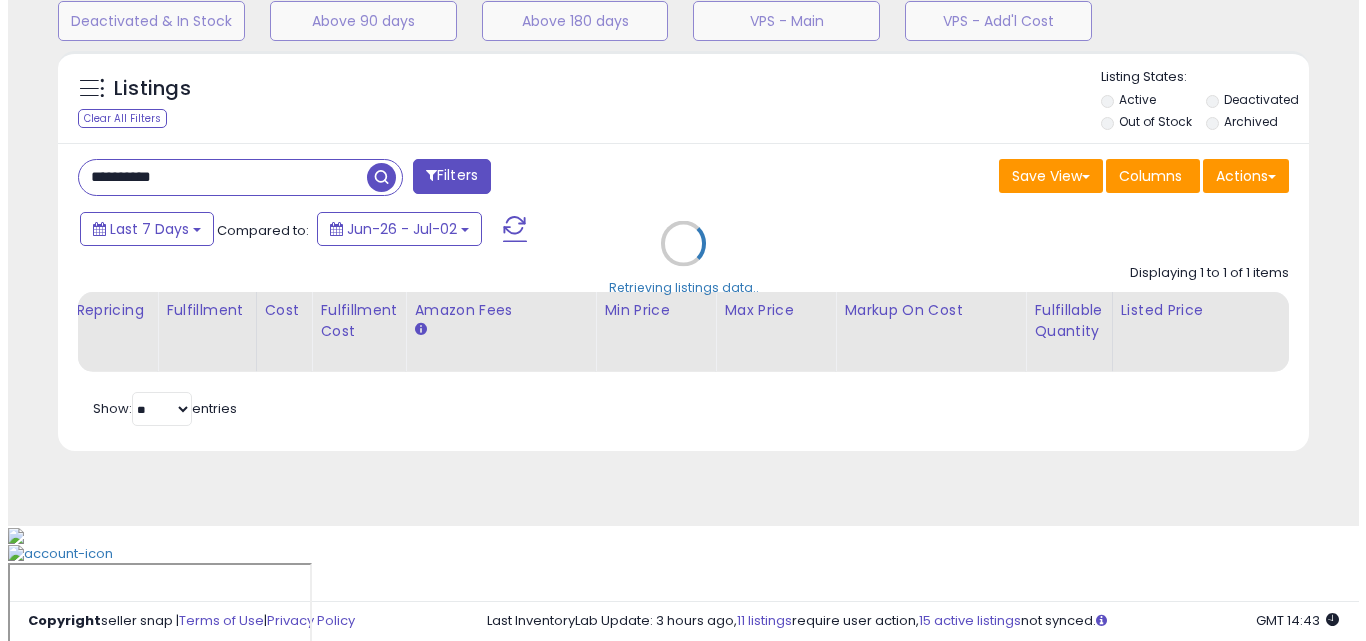 scroll, scrollTop: 579, scrollLeft: 0, axis: vertical 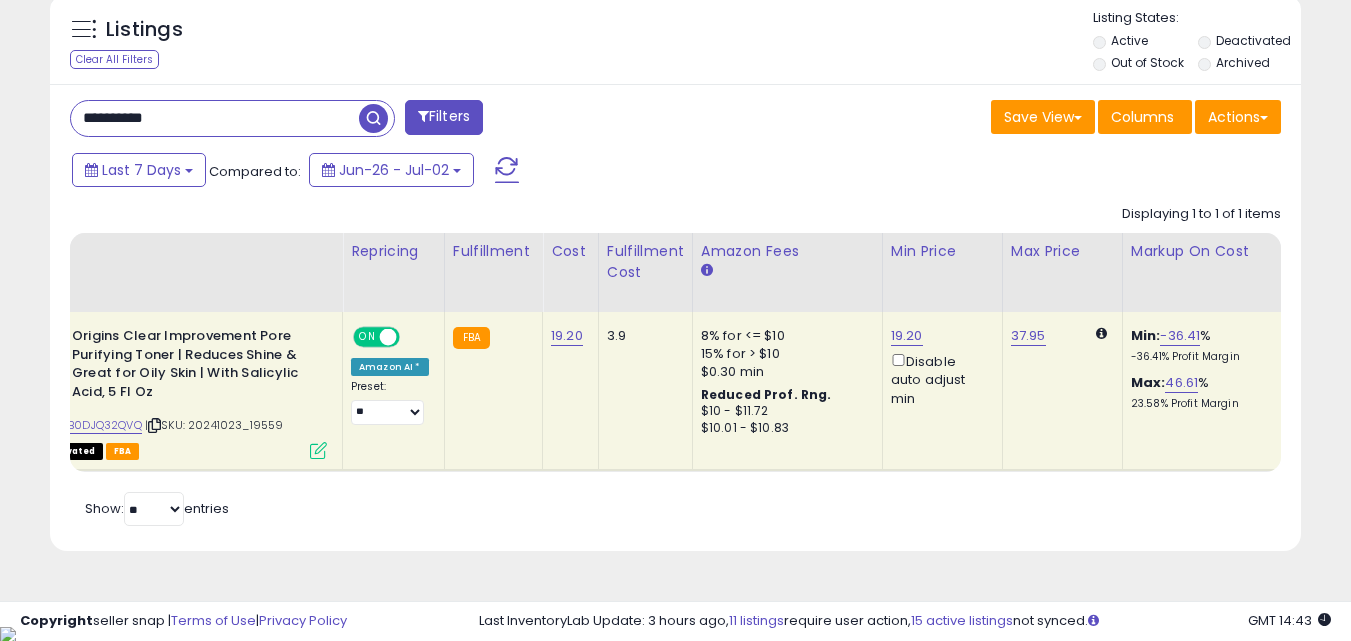 click on "**********" at bounding box center [215, 118] 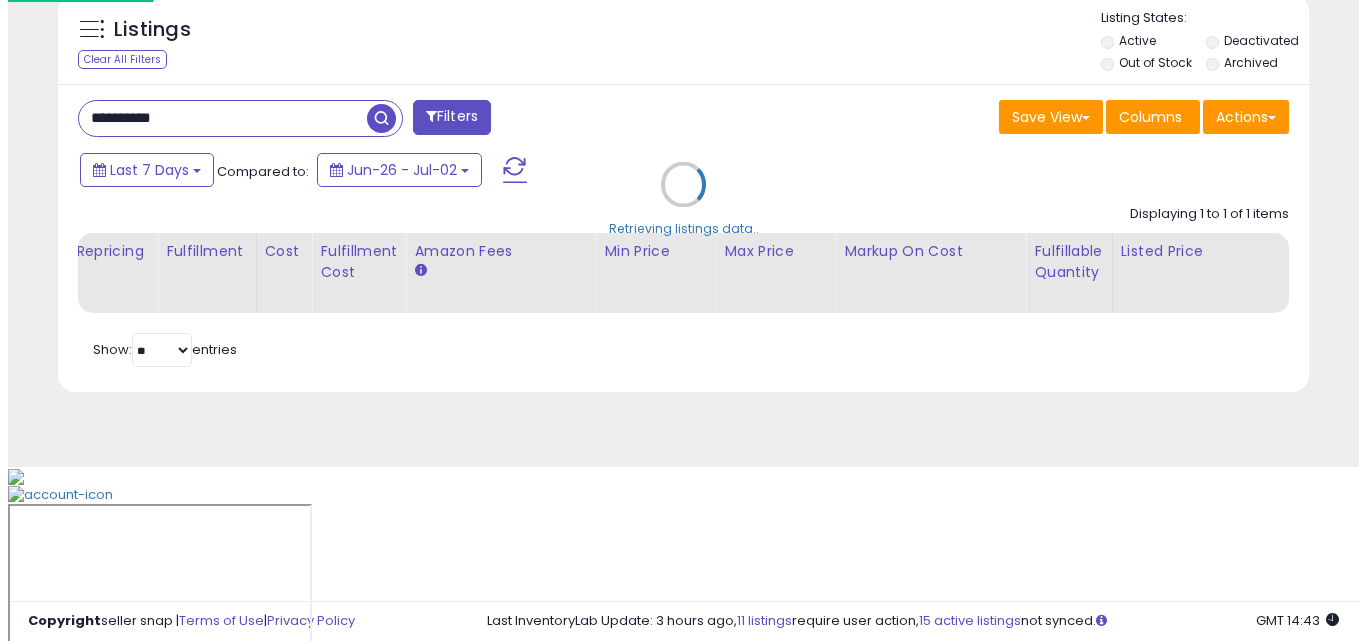 scroll, scrollTop: 579, scrollLeft: 0, axis: vertical 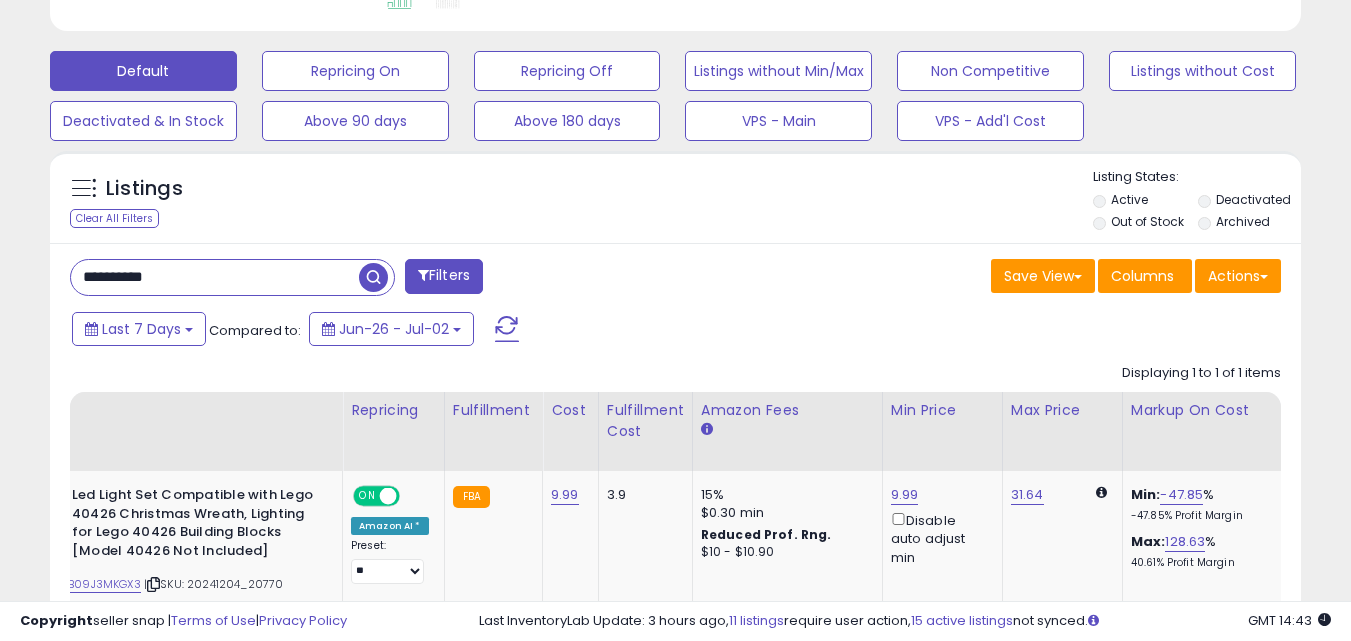 click on "**********" at bounding box center [215, 277] 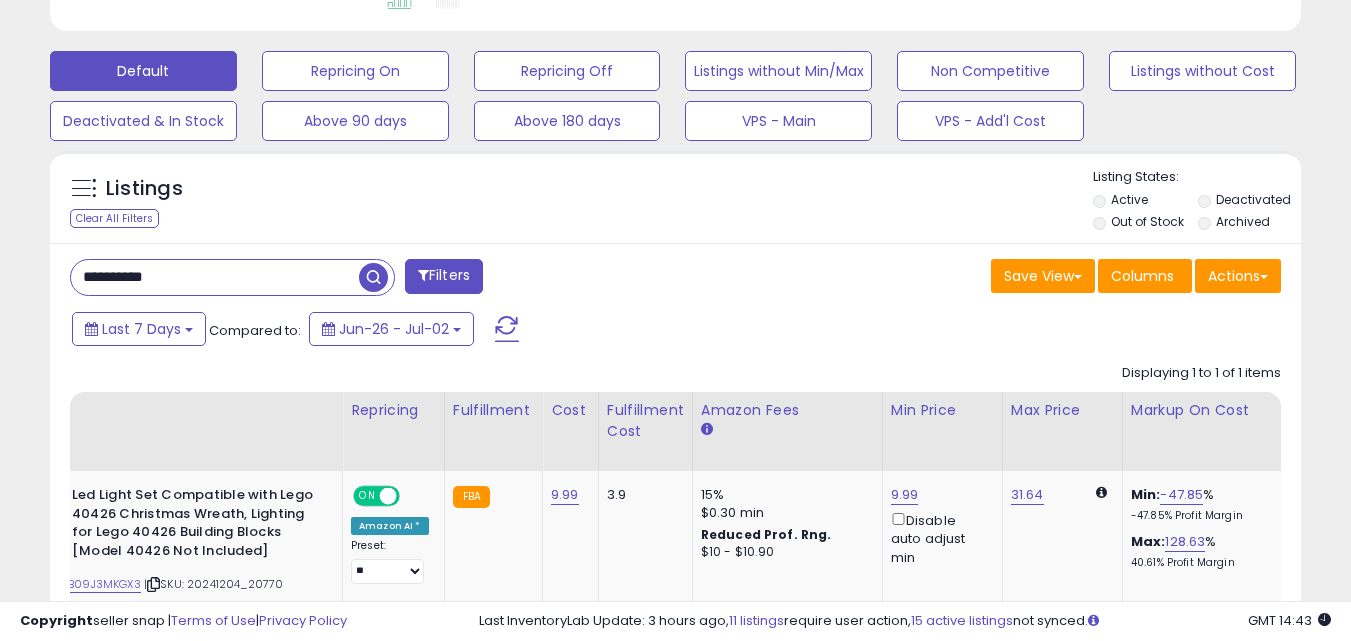 click at bounding box center (373, 277) 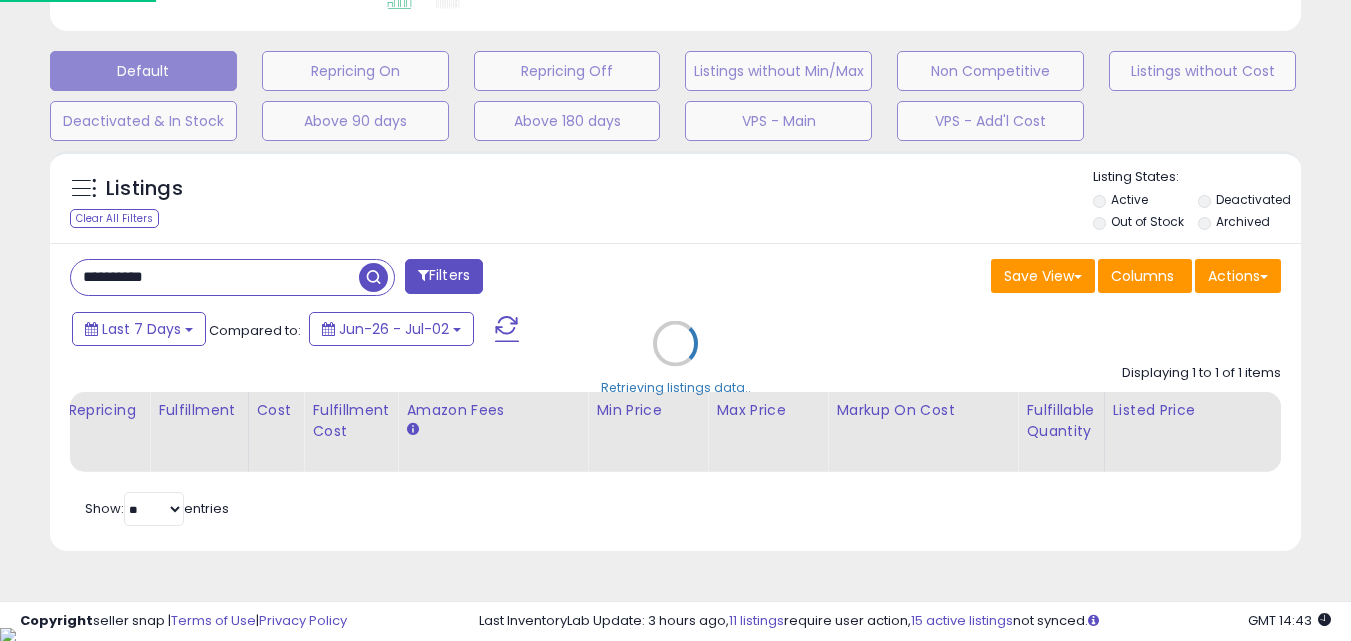 scroll, scrollTop: 999590, scrollLeft: 999267, axis: both 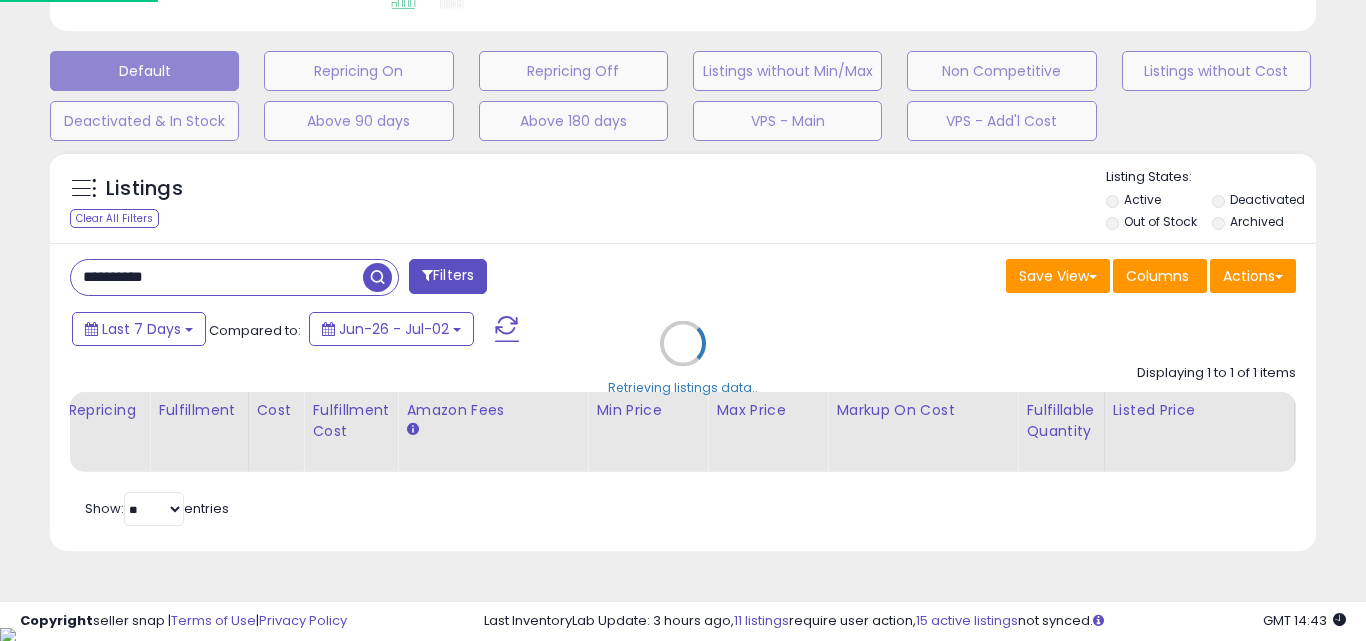 click on "Retrieving listings data.." at bounding box center (683, 358) 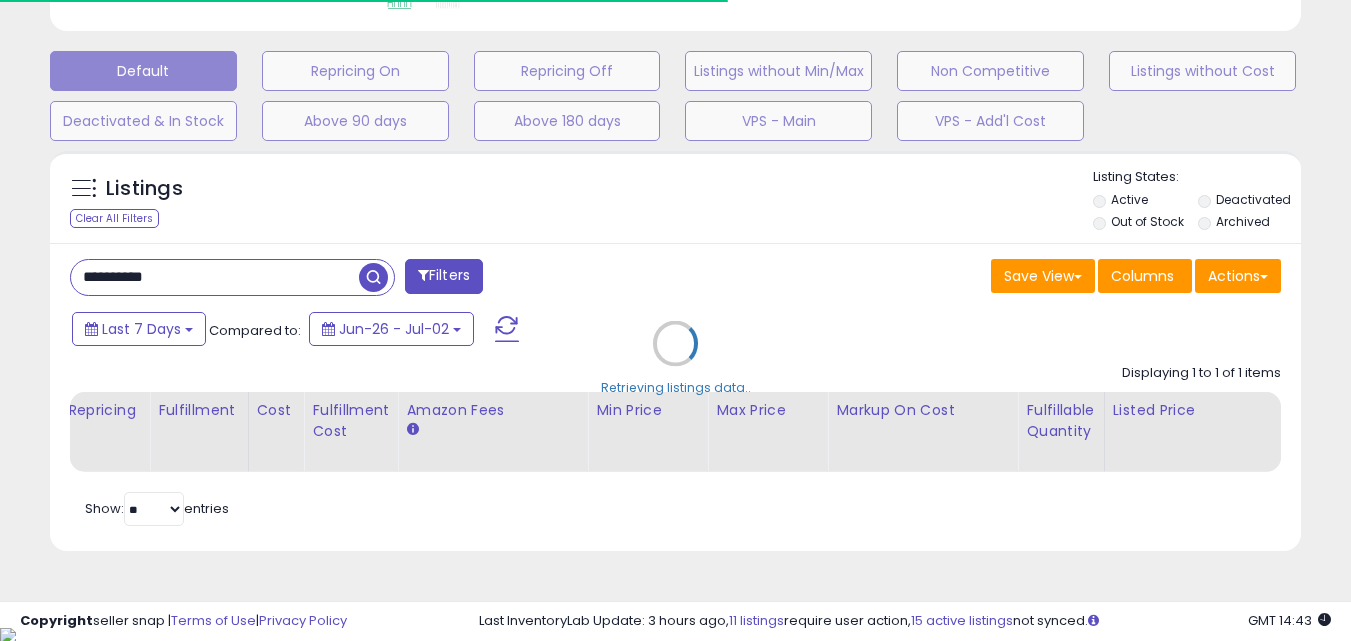 scroll, scrollTop: 410, scrollLeft: 724, axis: both 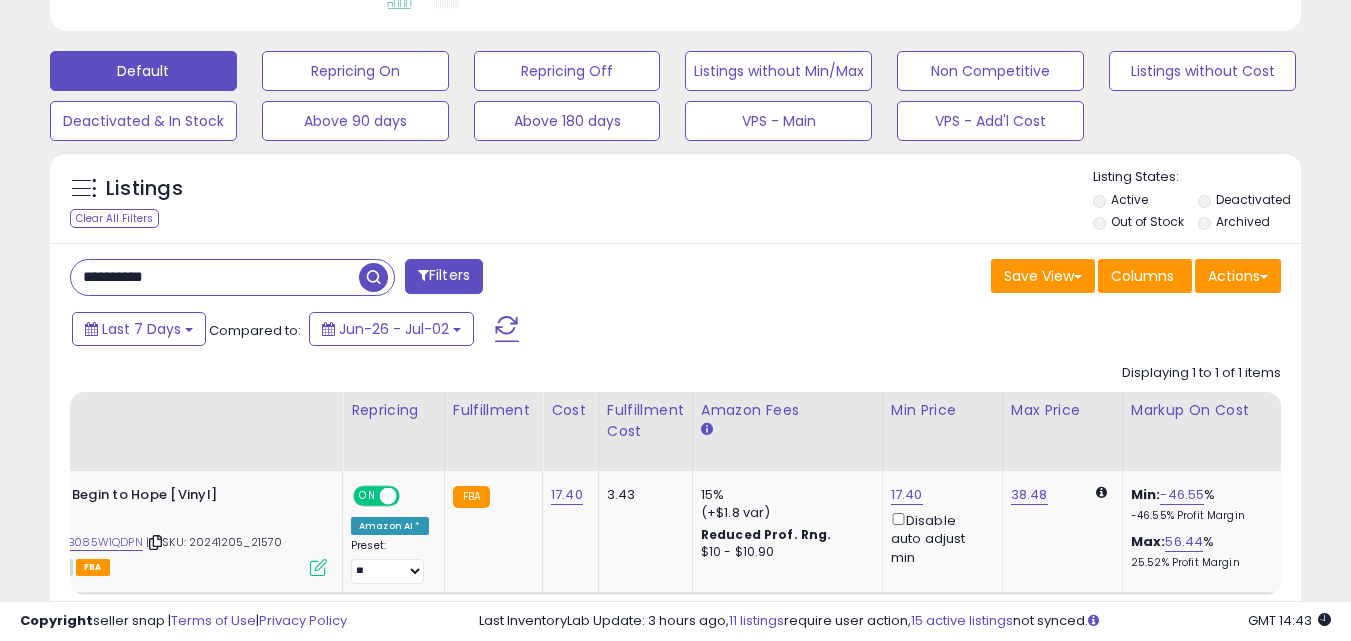 click on "**********" at bounding box center (215, 277) 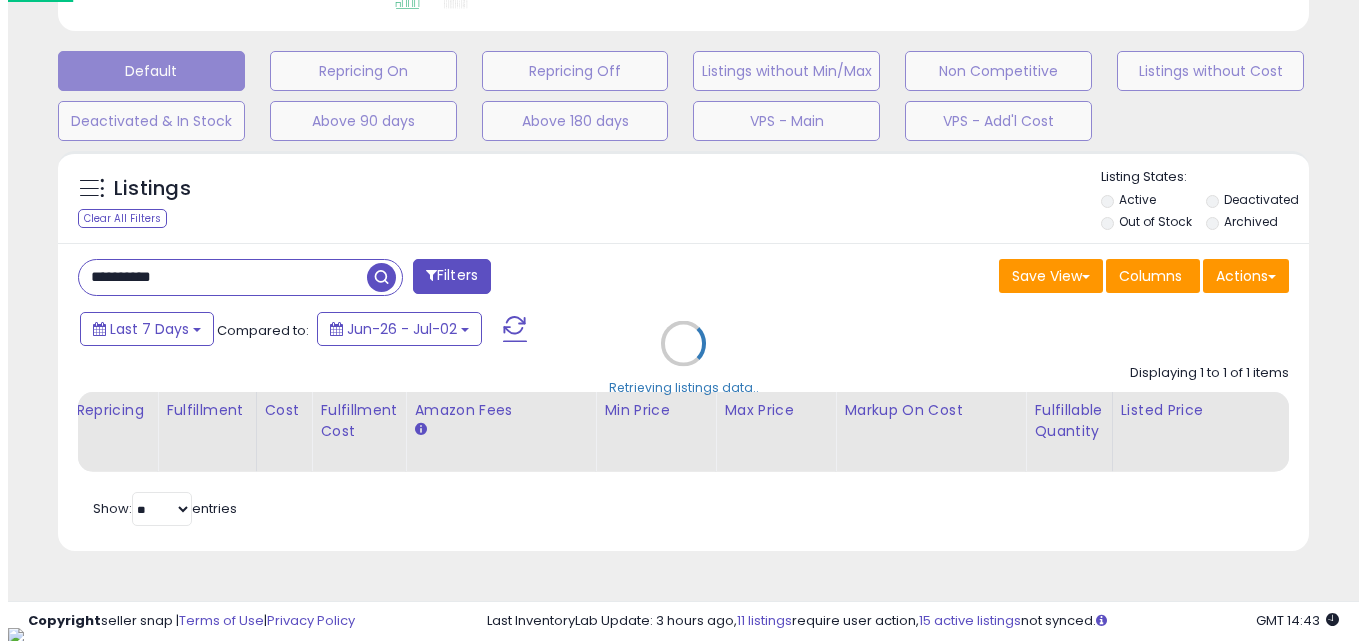 scroll, scrollTop: 999590, scrollLeft: 999267, axis: both 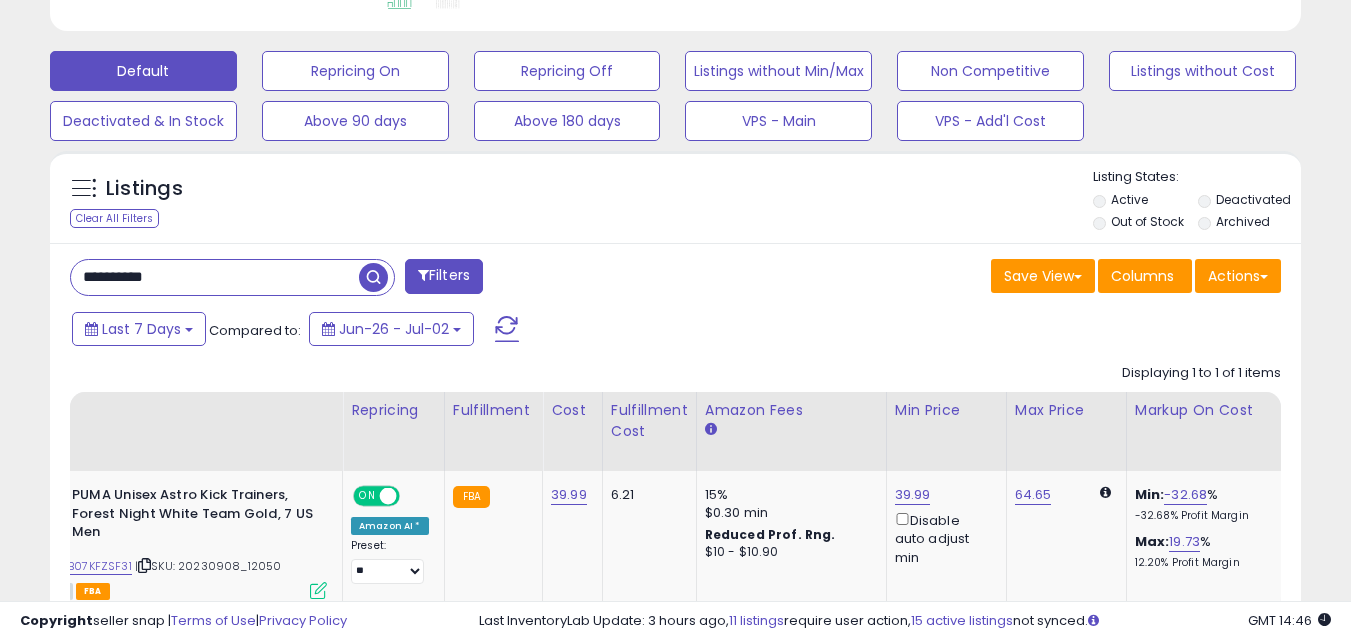 click on "**********" at bounding box center (215, 277) 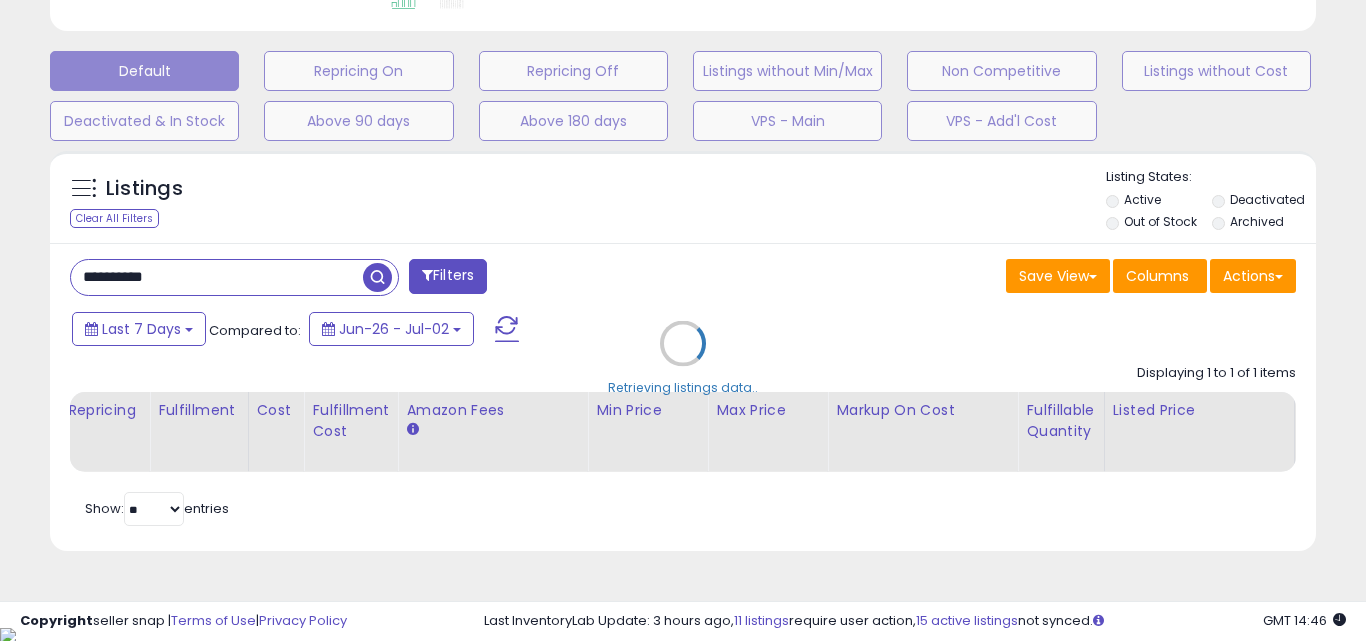 scroll, scrollTop: 999590, scrollLeft: 999267, axis: both 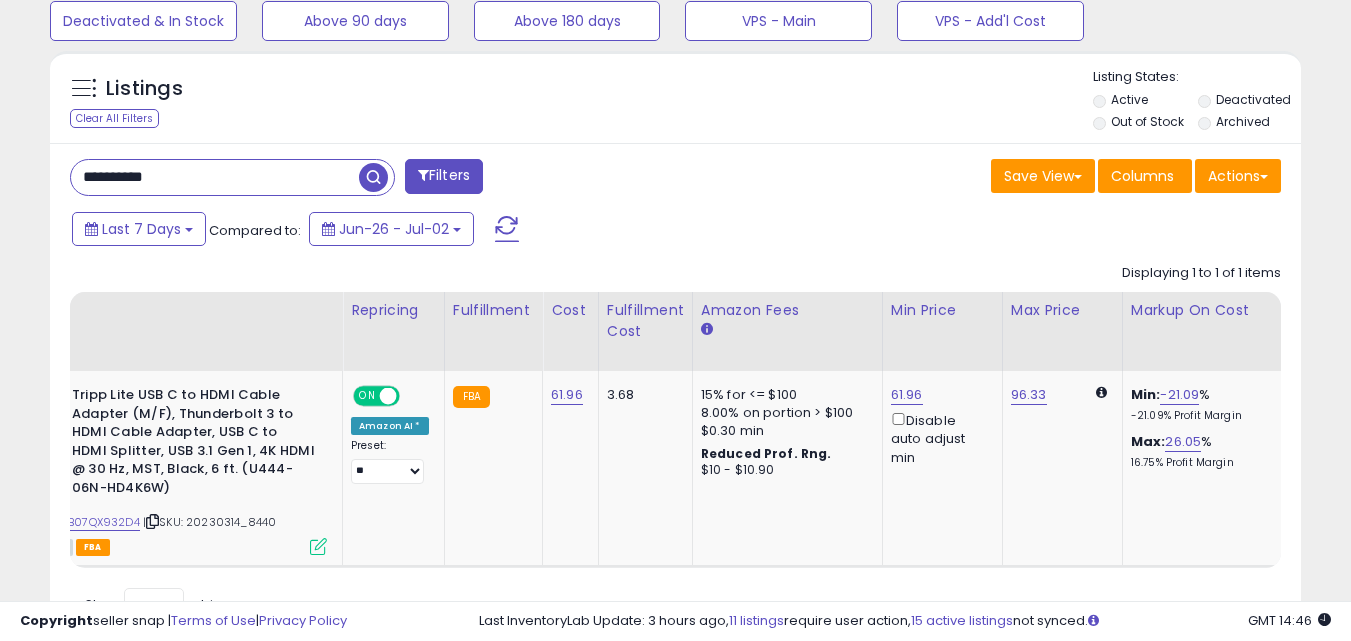 click on "**********" at bounding box center [215, 177] 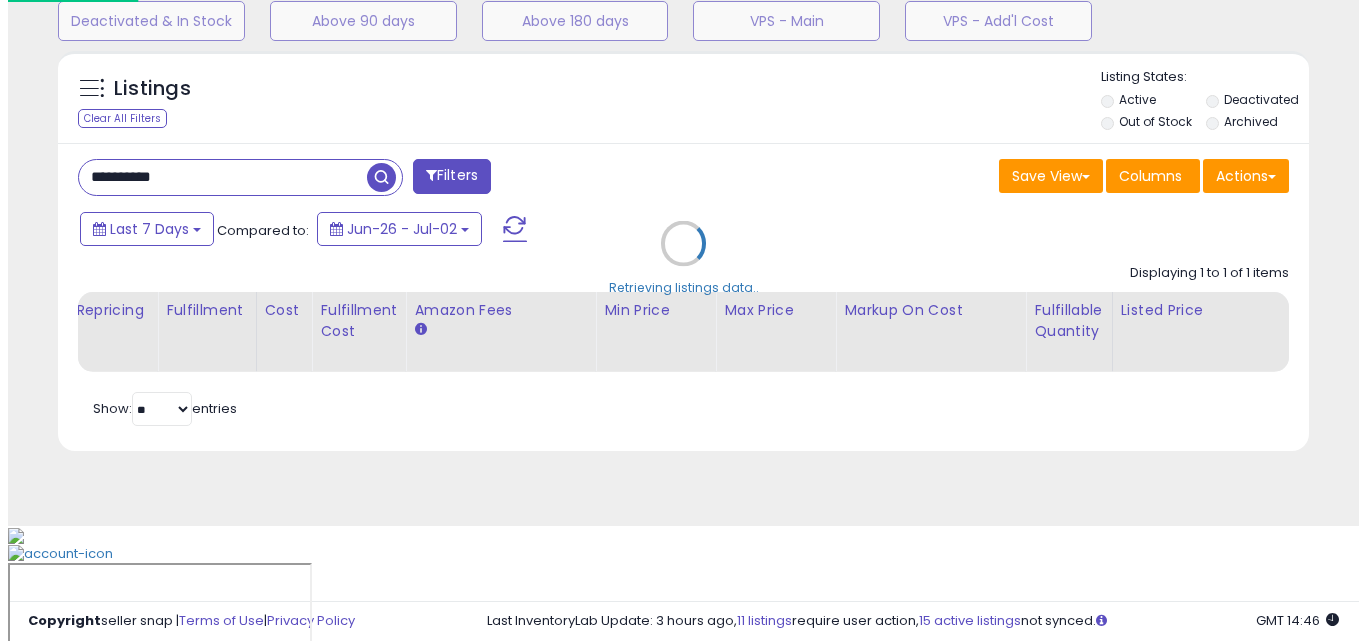 scroll, scrollTop: 579, scrollLeft: 0, axis: vertical 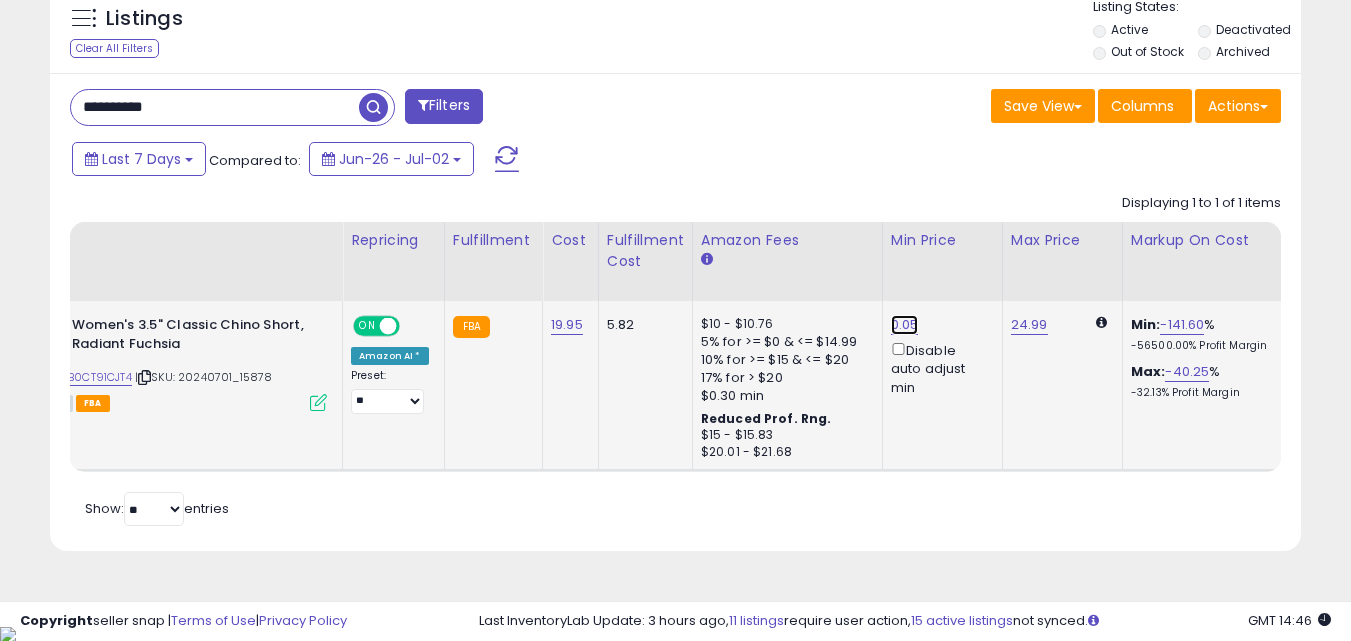 click on "0.05" at bounding box center [905, 325] 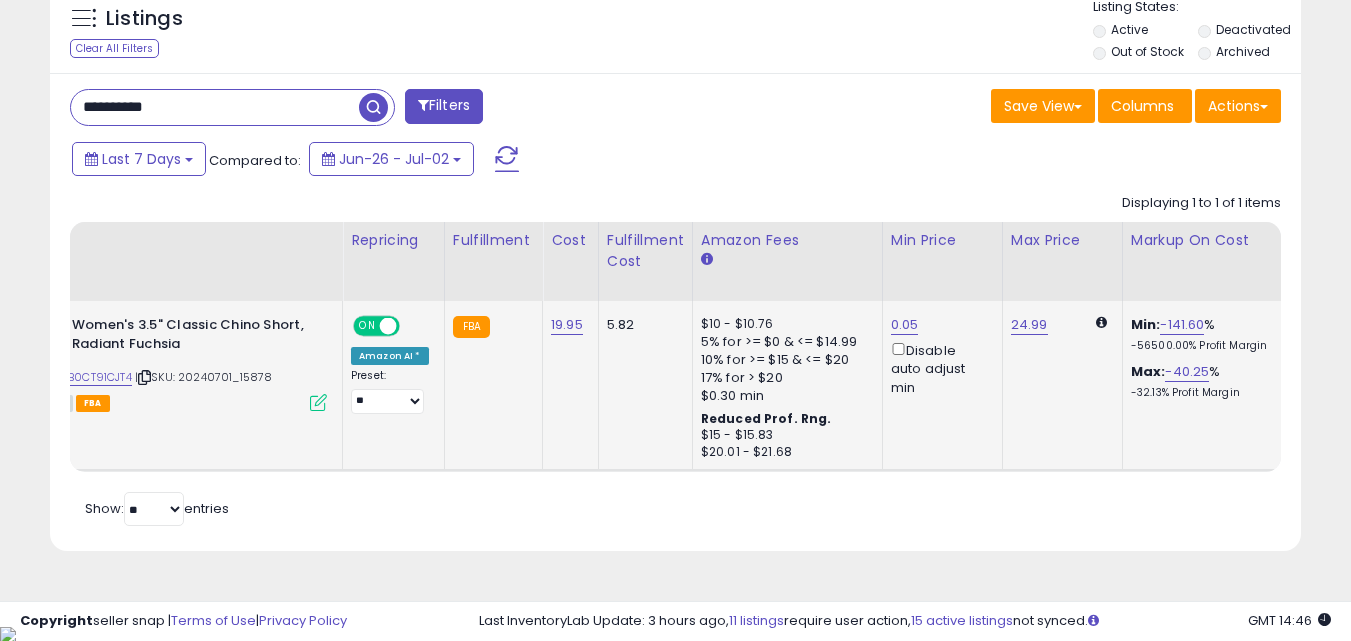 click on "0.05  Disable auto adjust min" at bounding box center [939, 356] 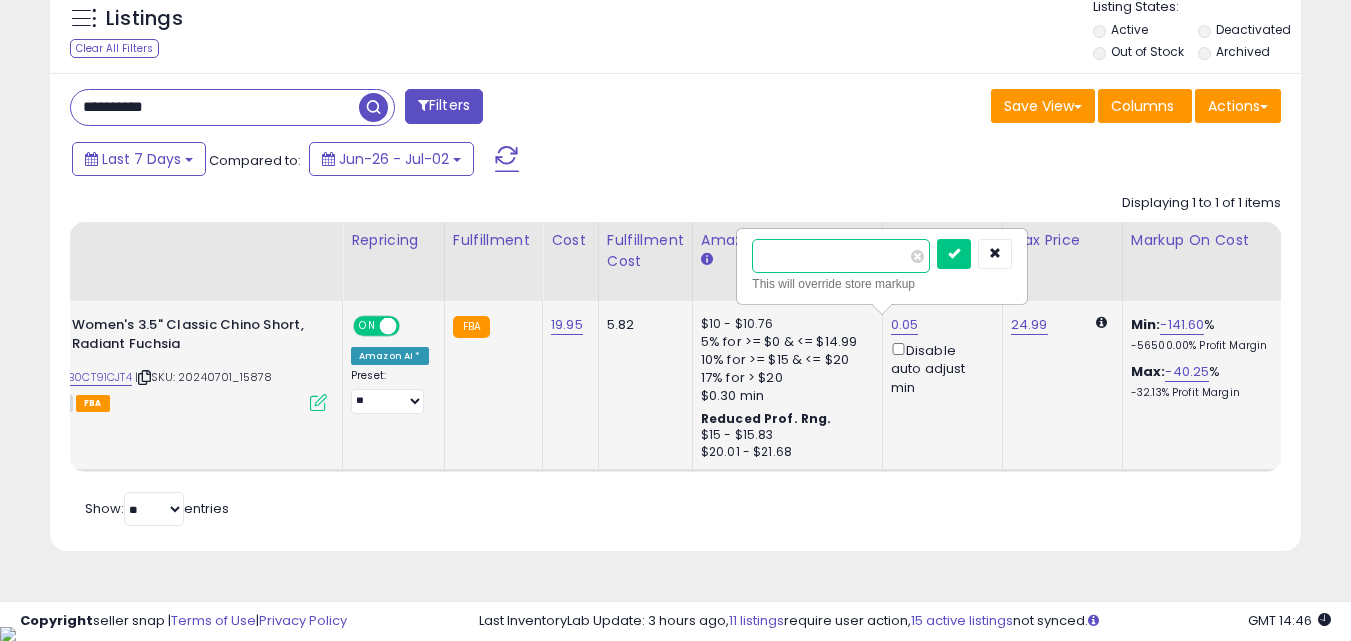 click on "****" at bounding box center [841, 256] 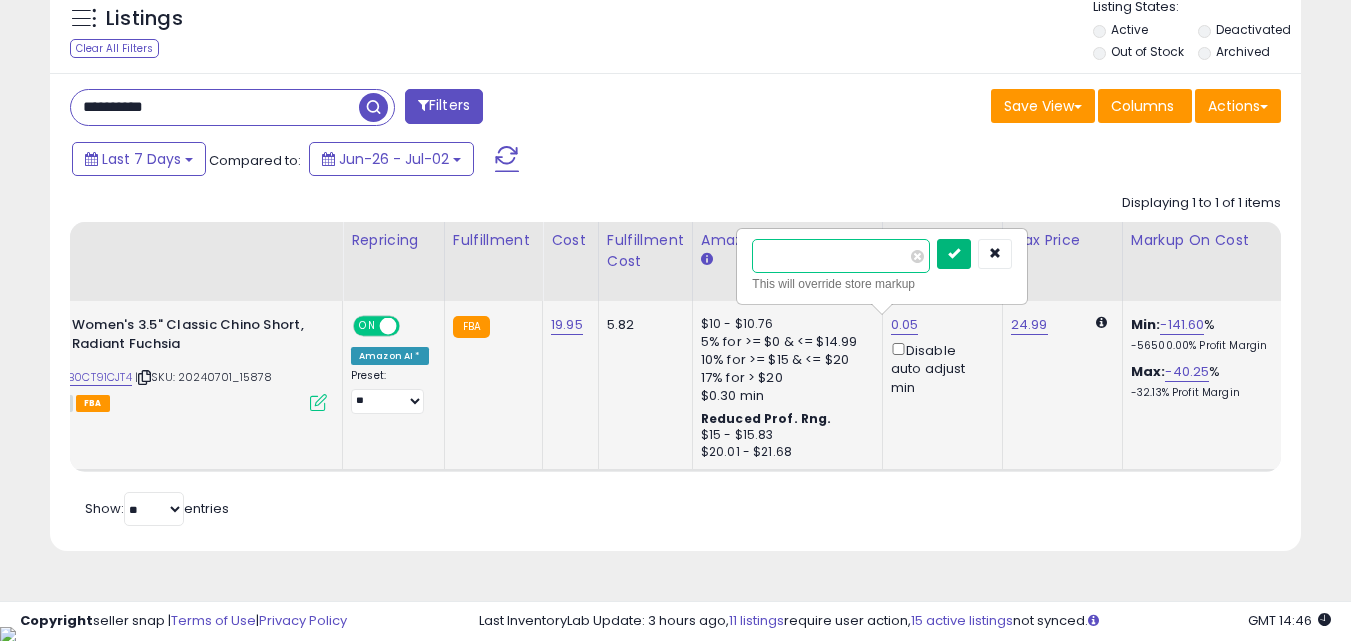 type on "*****" 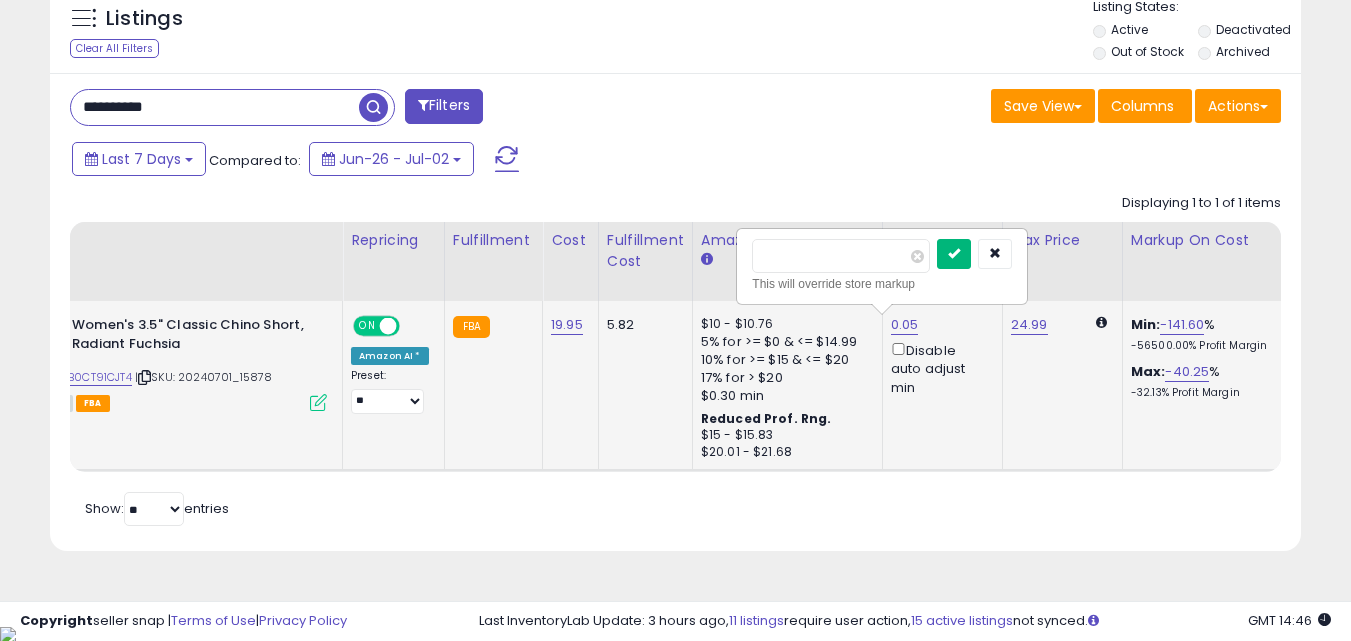 click at bounding box center (954, 253) 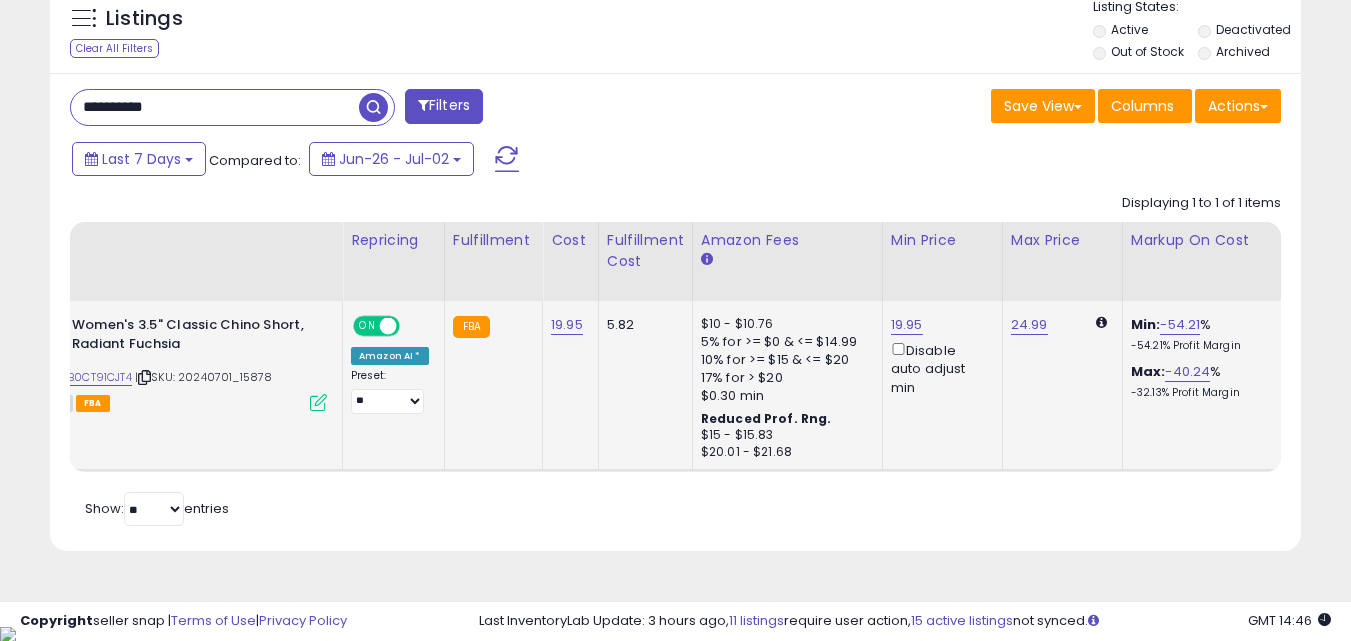 click on "**********" at bounding box center [215, 107] 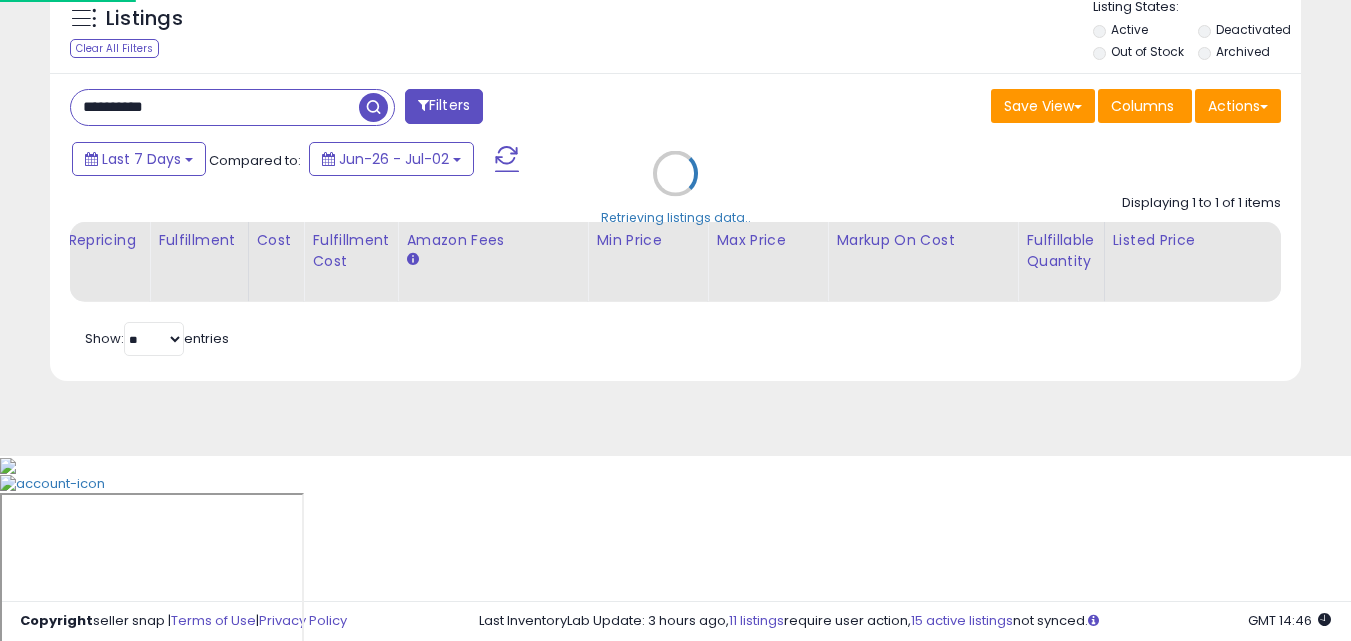 scroll, scrollTop: 999590, scrollLeft: 999267, axis: both 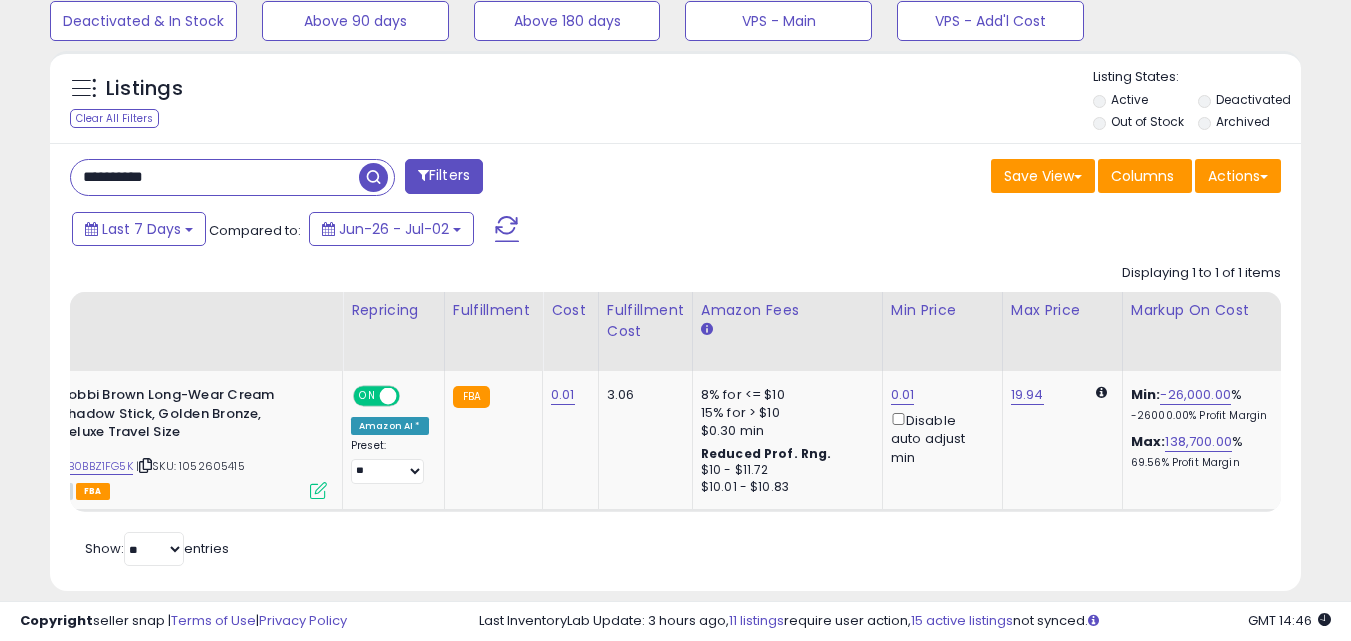 click on "**********" at bounding box center (215, 177) 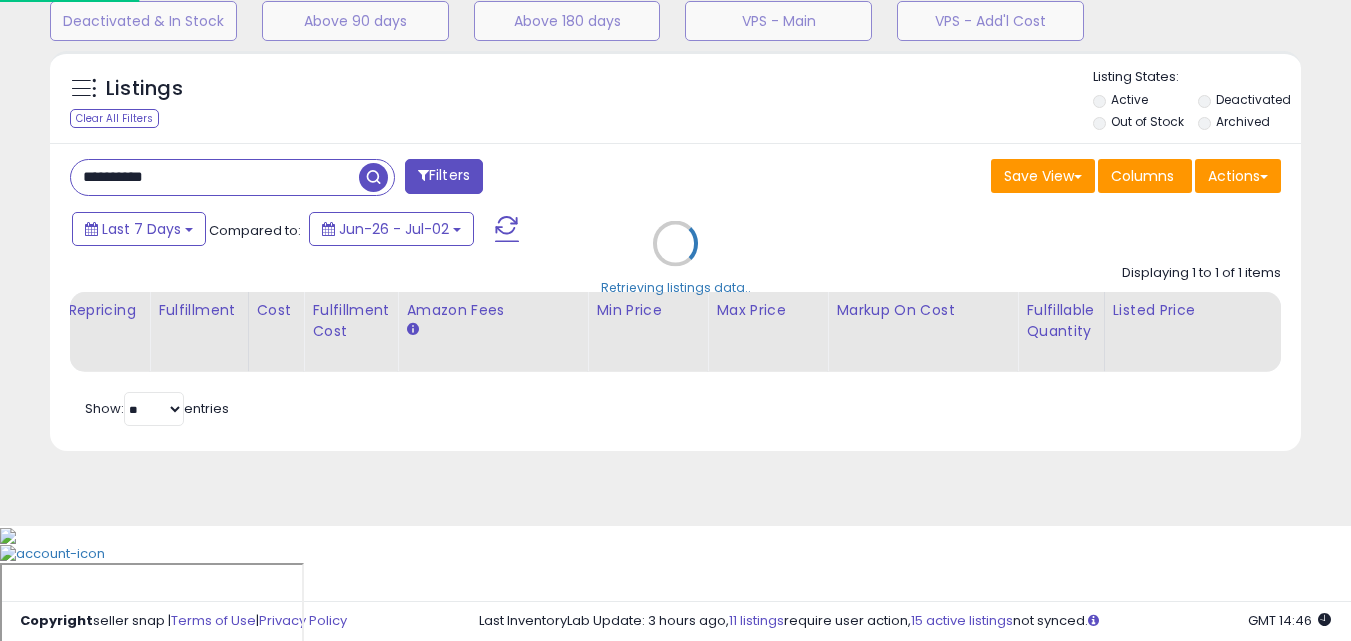 click on "Retrieving listings data.." at bounding box center [675, 258] 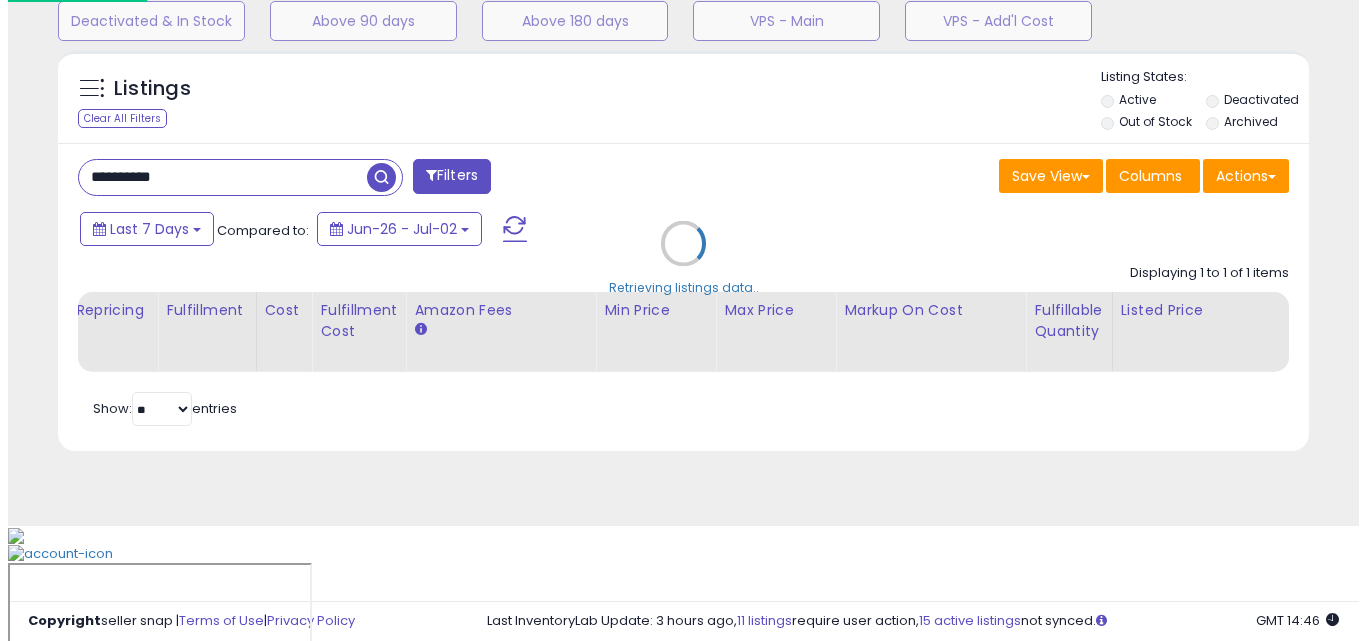 scroll, scrollTop: 579, scrollLeft: 0, axis: vertical 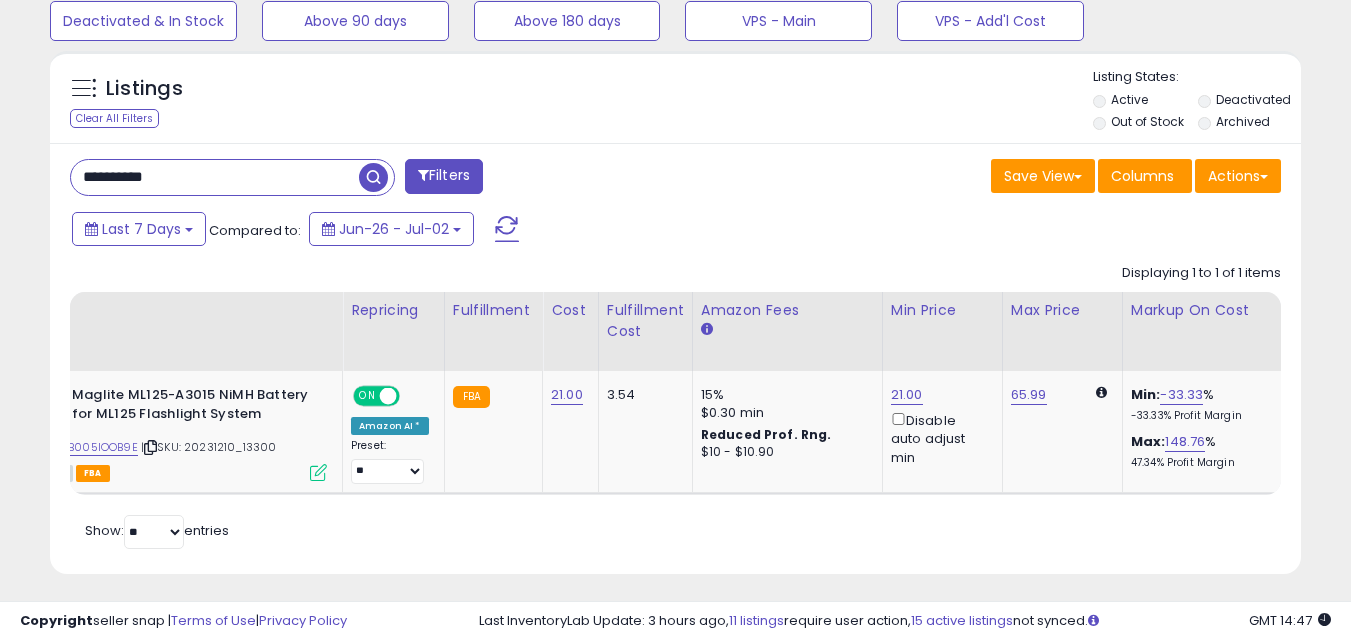 click on "**********" at bounding box center [215, 177] 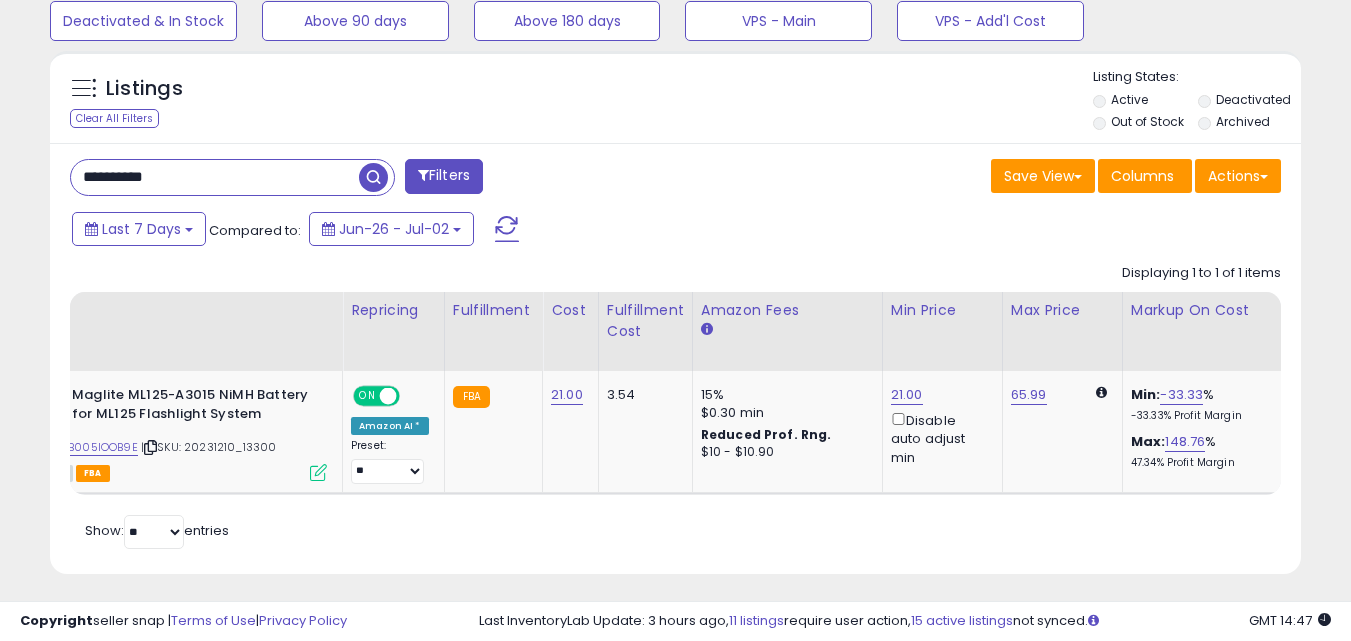 paste 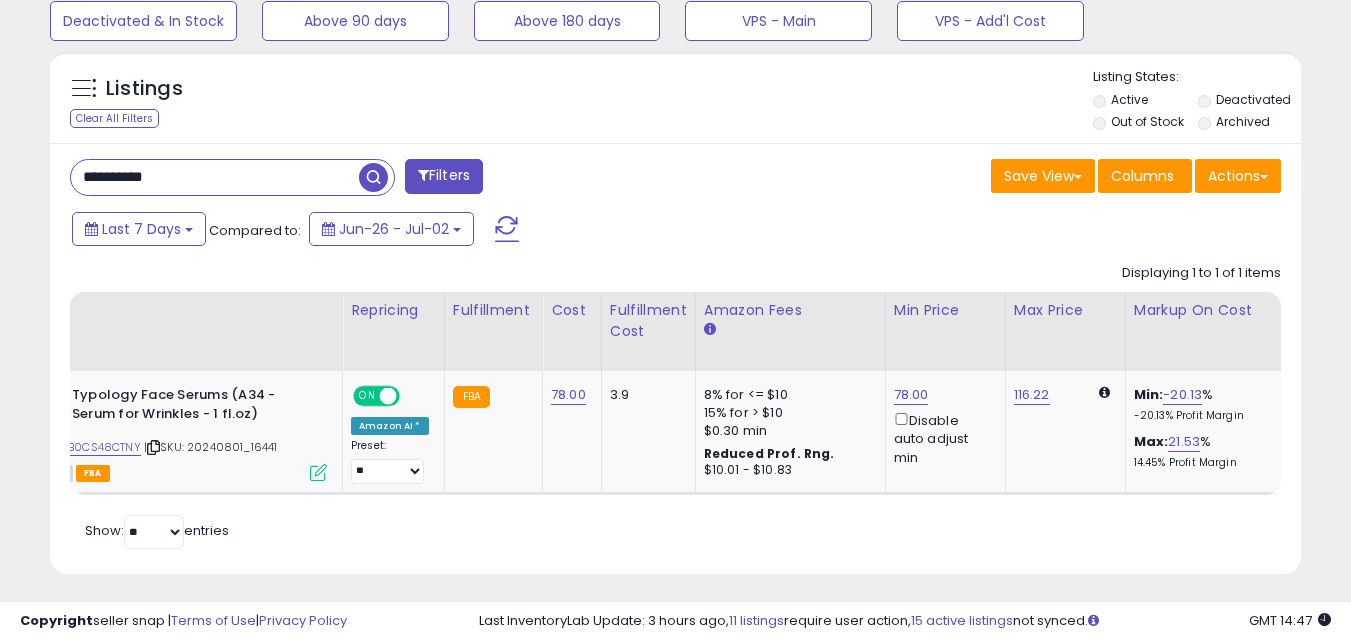 click on "**********" at bounding box center [215, 177] 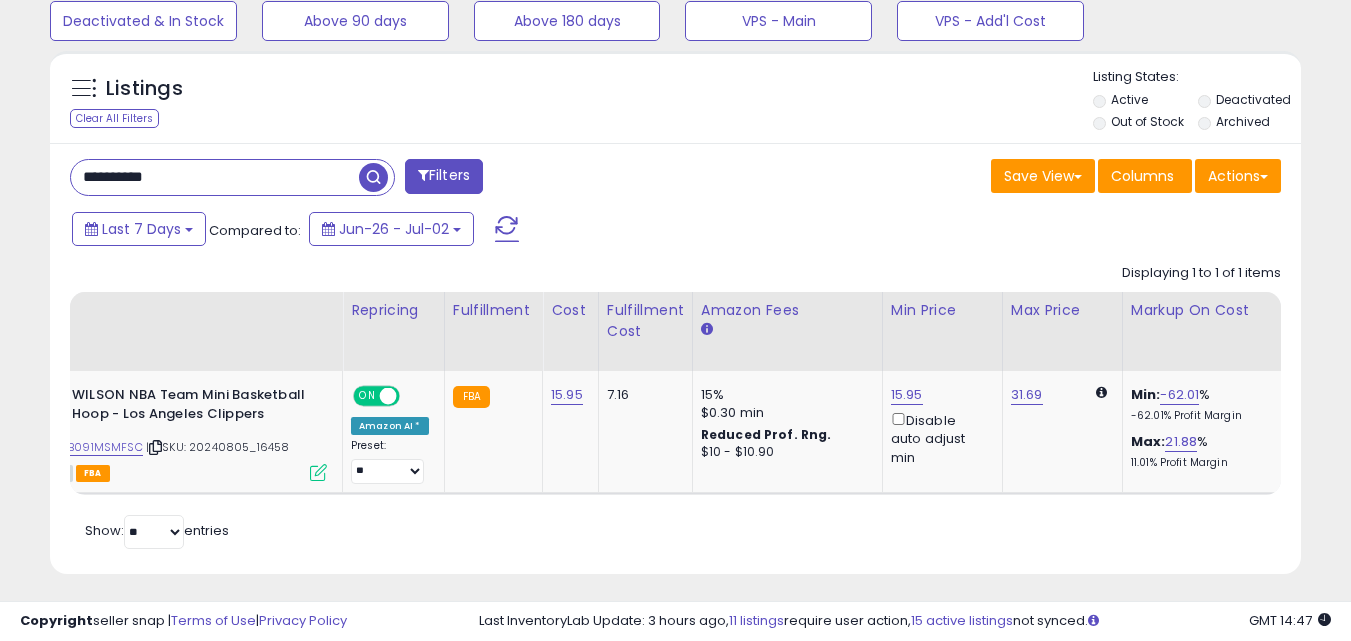 click on "**********" at bounding box center [215, 177] 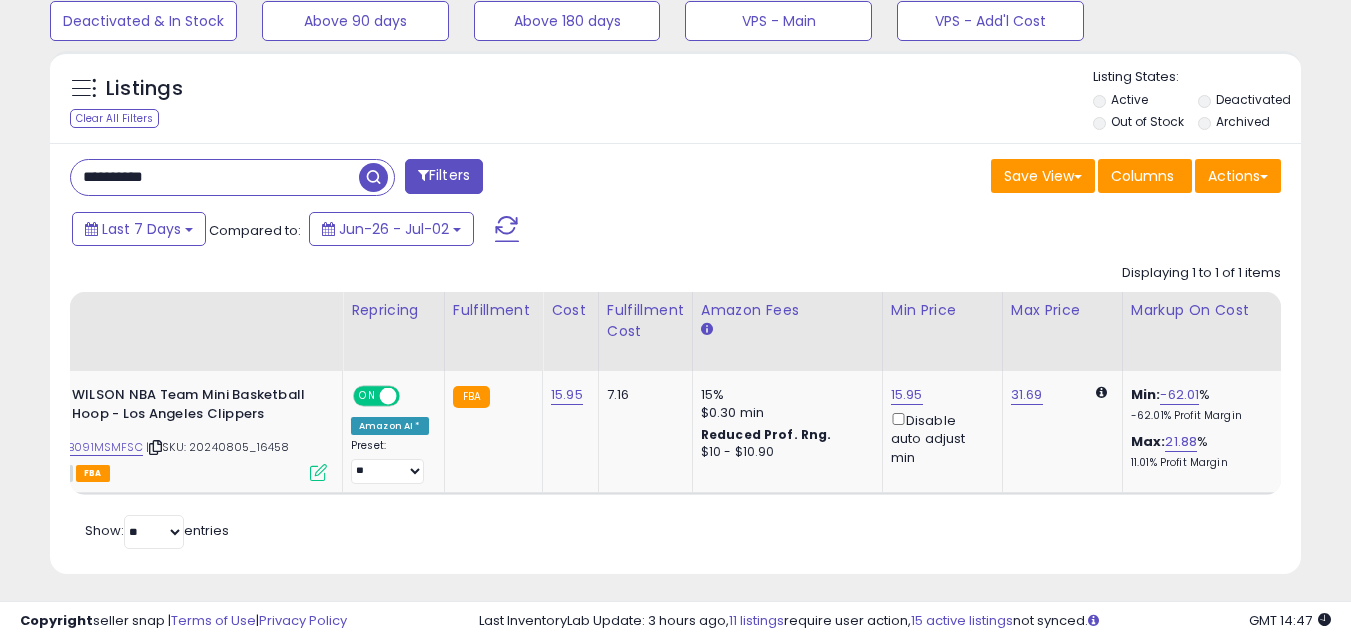 click on "**********" at bounding box center (215, 177) 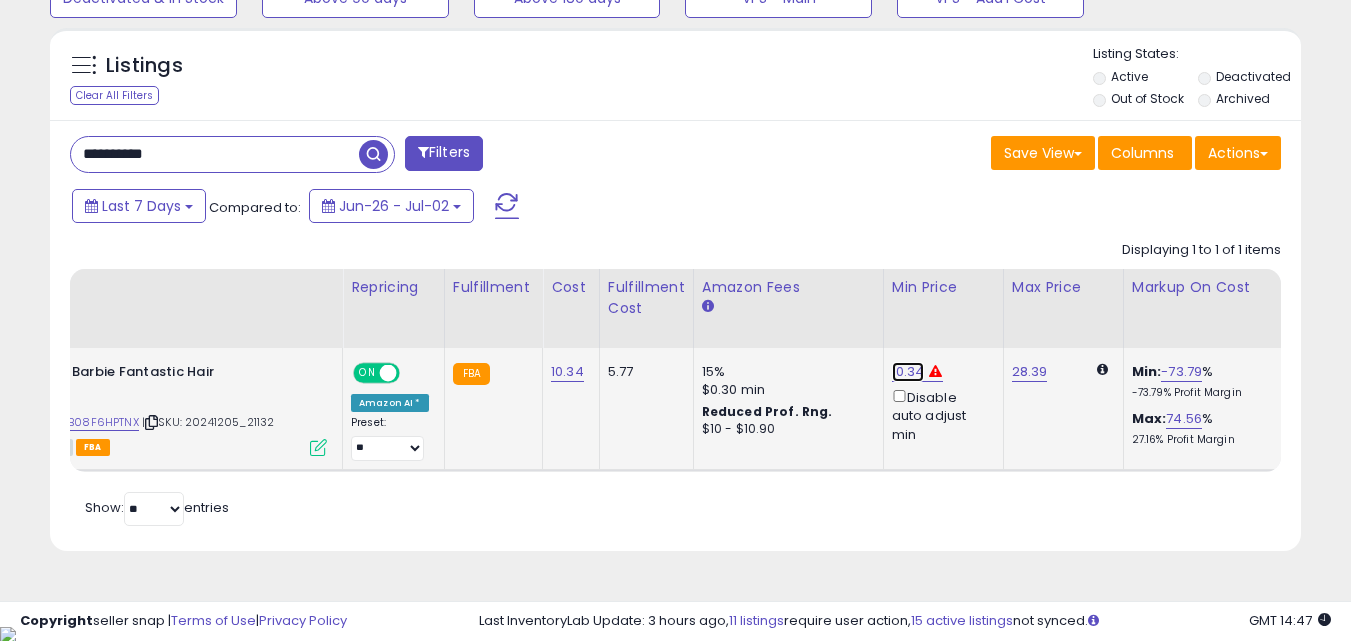 click on "10.34" at bounding box center [908, 372] 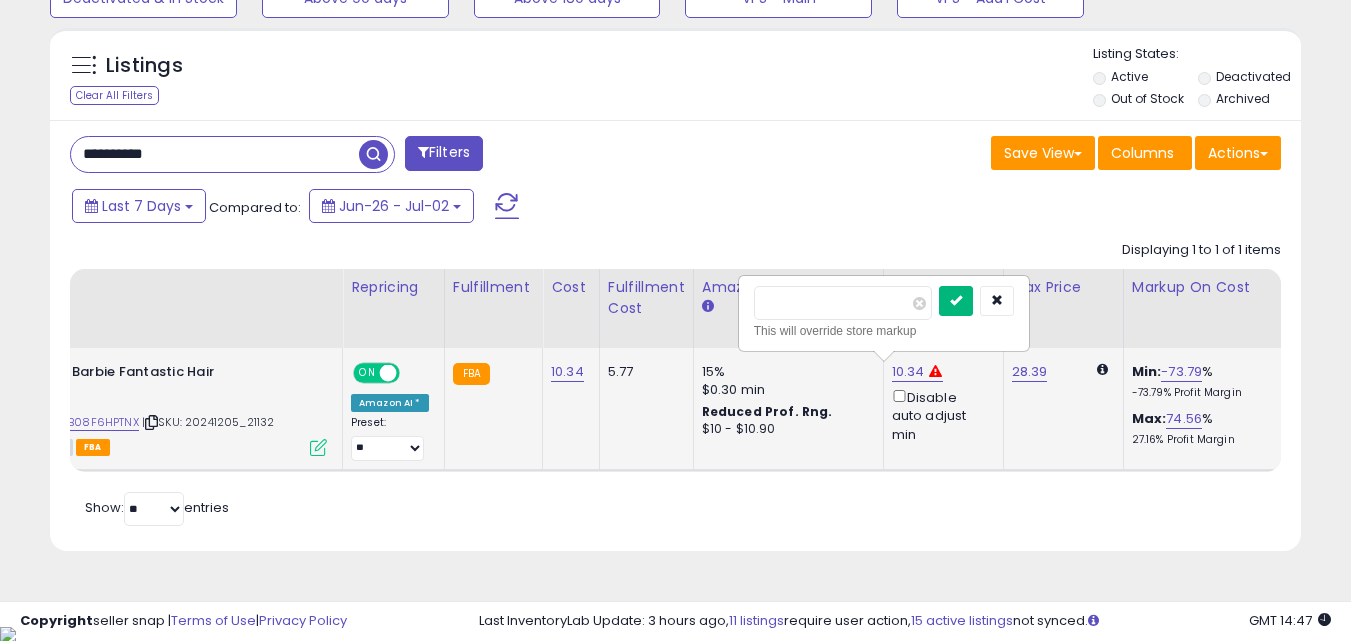 click at bounding box center [956, 300] 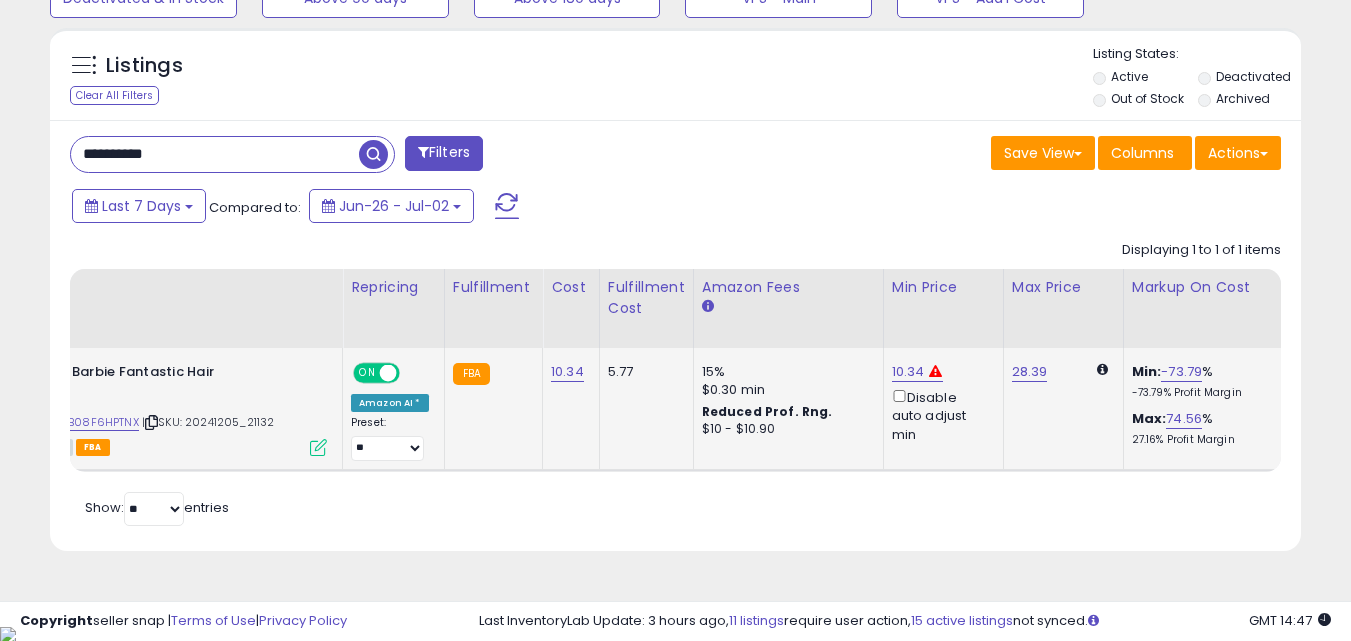 click on "**********" at bounding box center (215, 154) 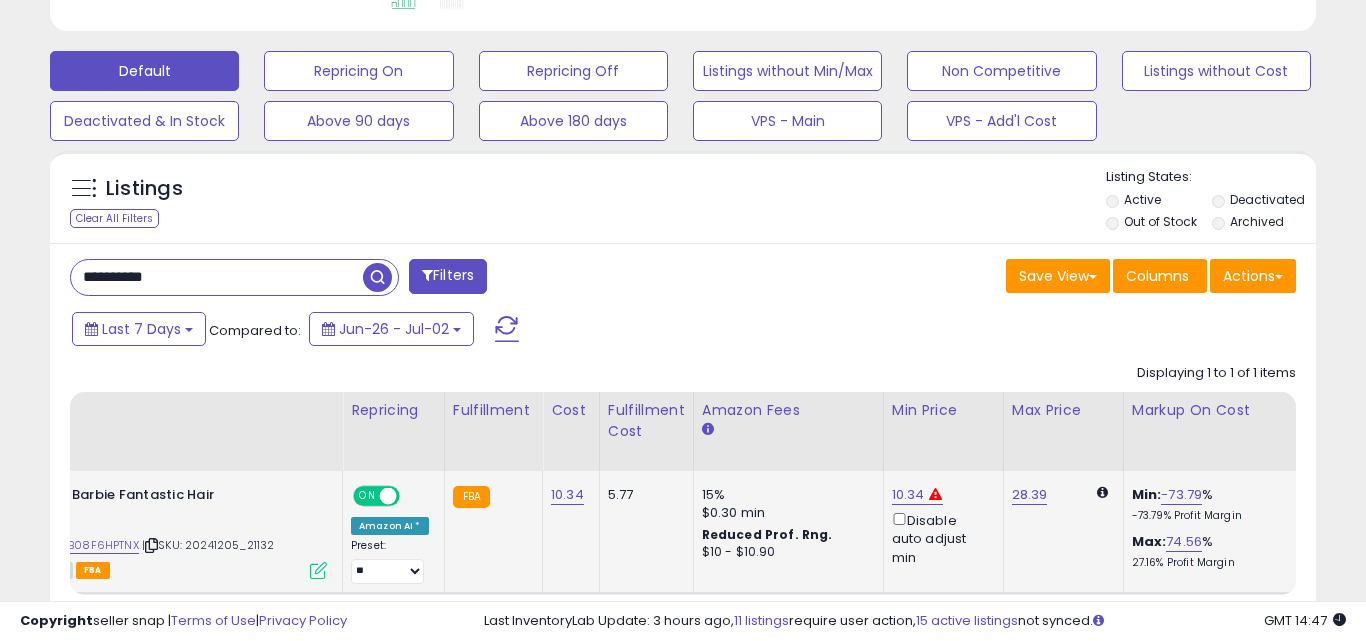 click on "Retrieving listings data.." at bounding box center (0, 0) 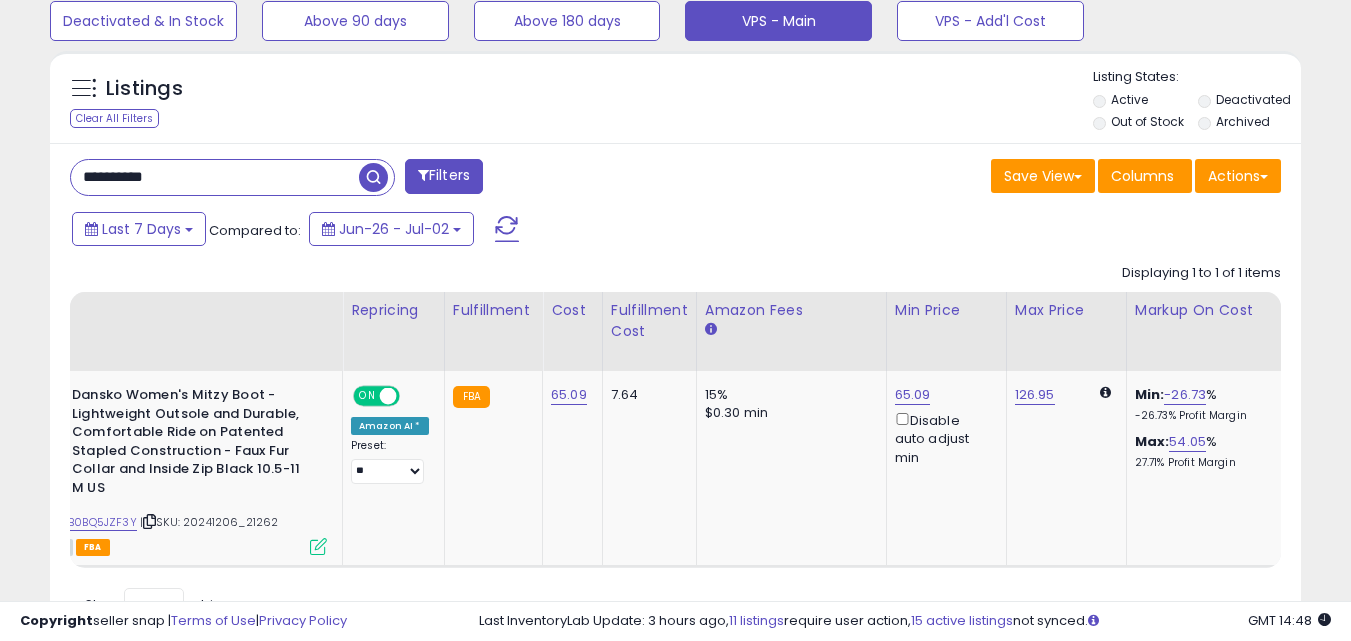 scroll, scrollTop: 999590, scrollLeft: 999276, axis: both 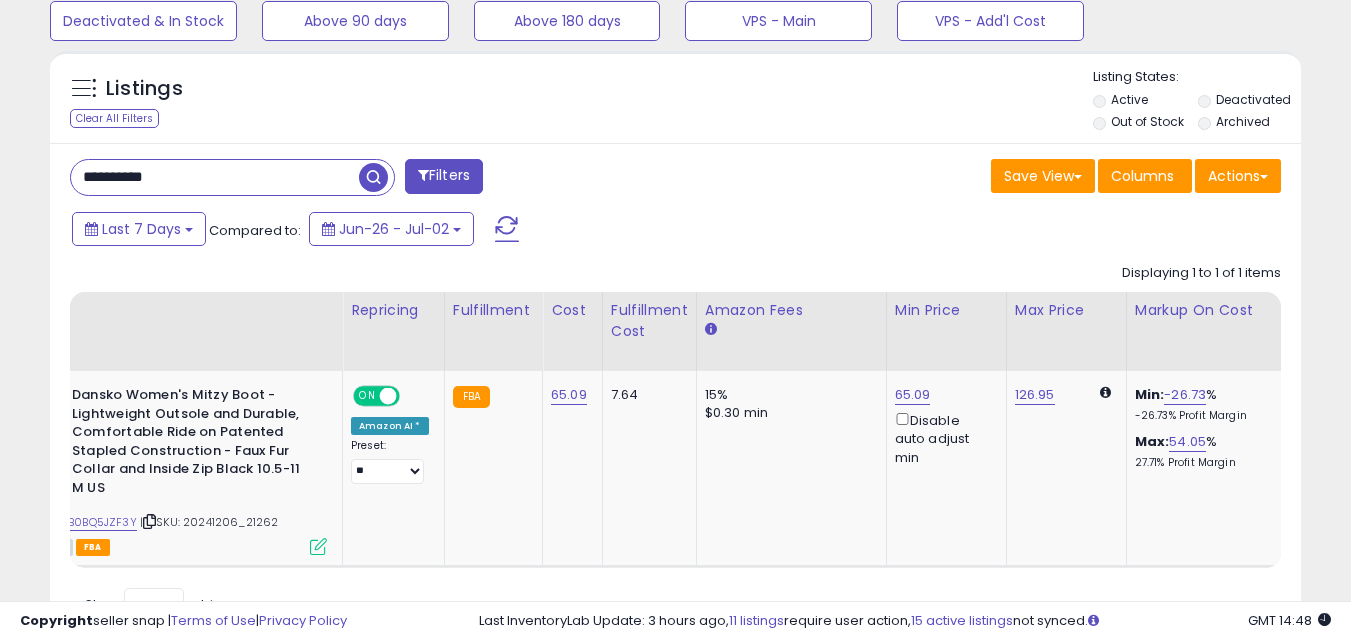 click on "**********" at bounding box center [215, 177] 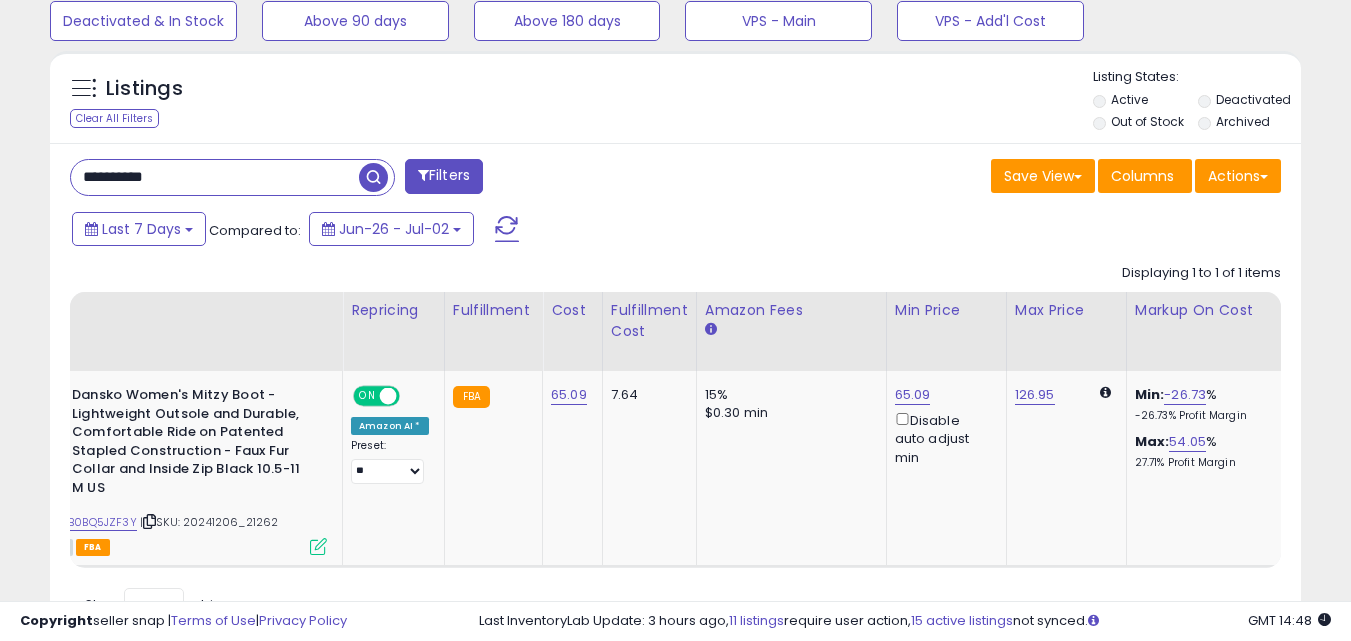 click on "**********" at bounding box center [215, 177] 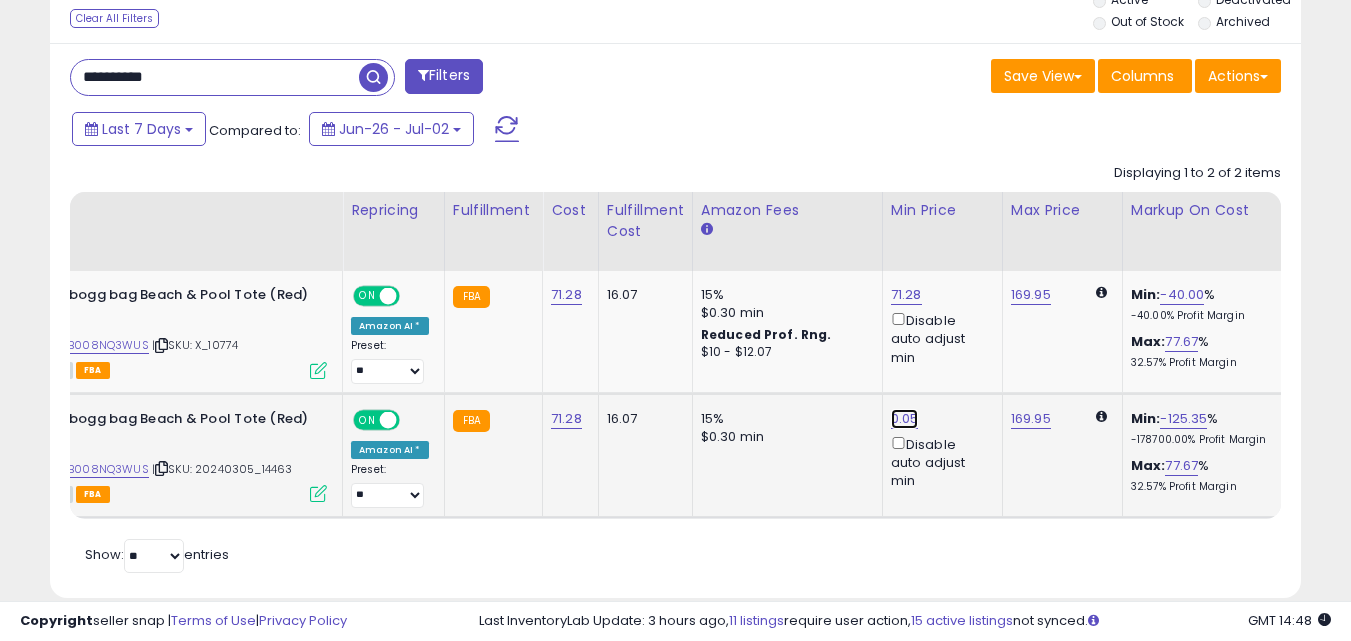 click on "0.05" at bounding box center (906, 295) 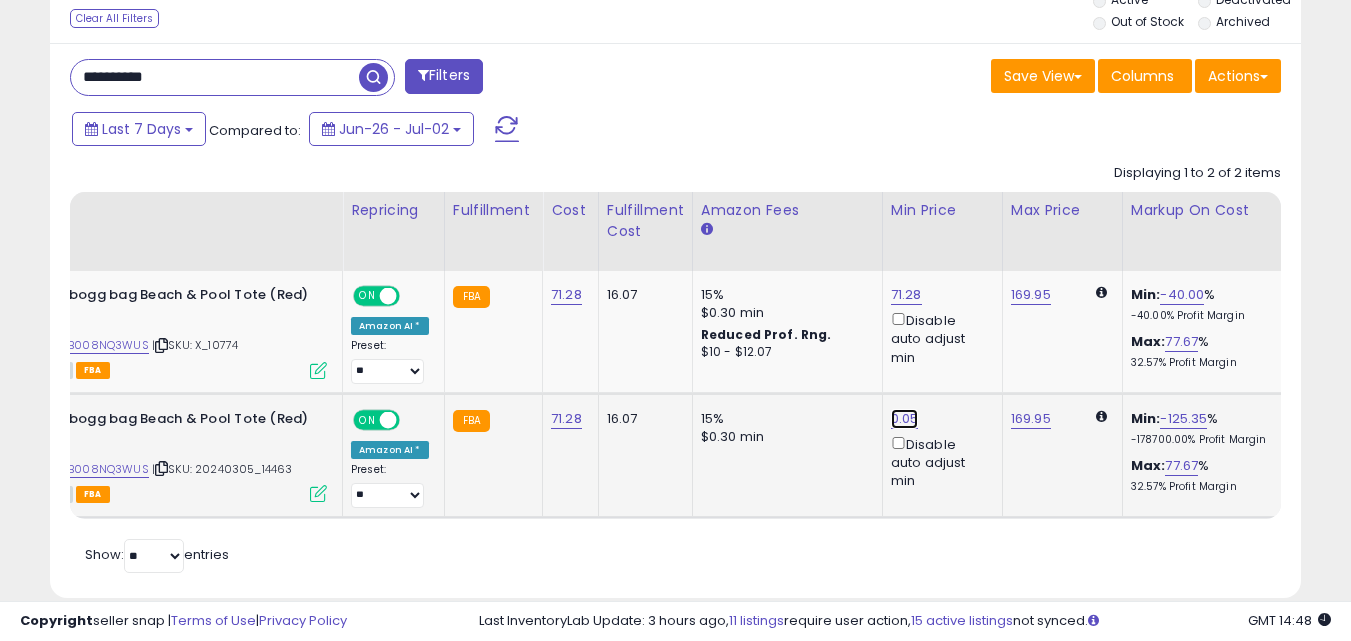 click on "0.05" at bounding box center (906, 295) 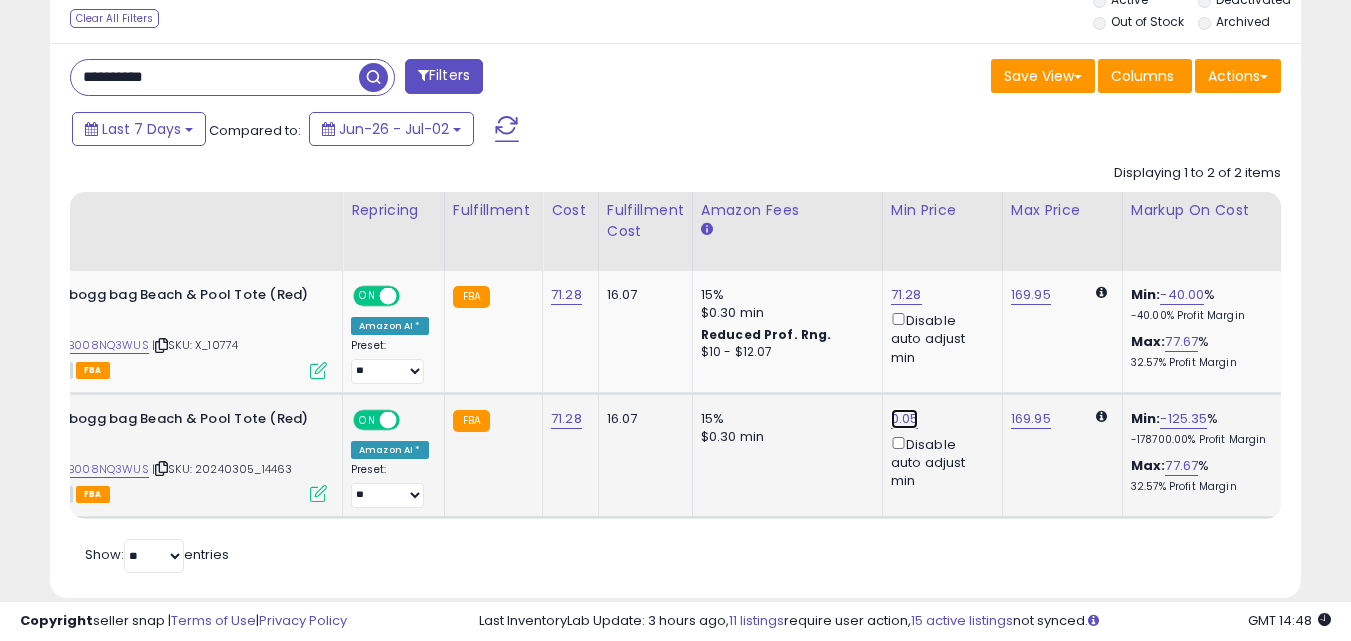 click on "0.05" at bounding box center [906, 295] 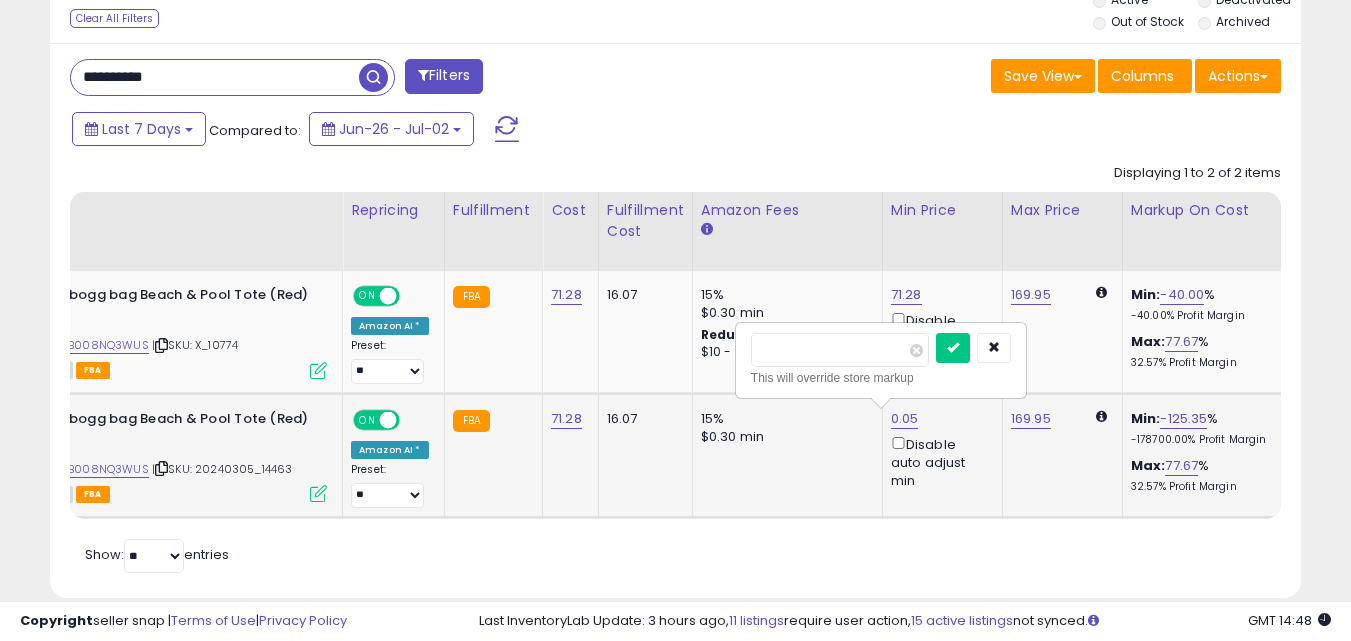 click on "****" at bounding box center [840, 350] 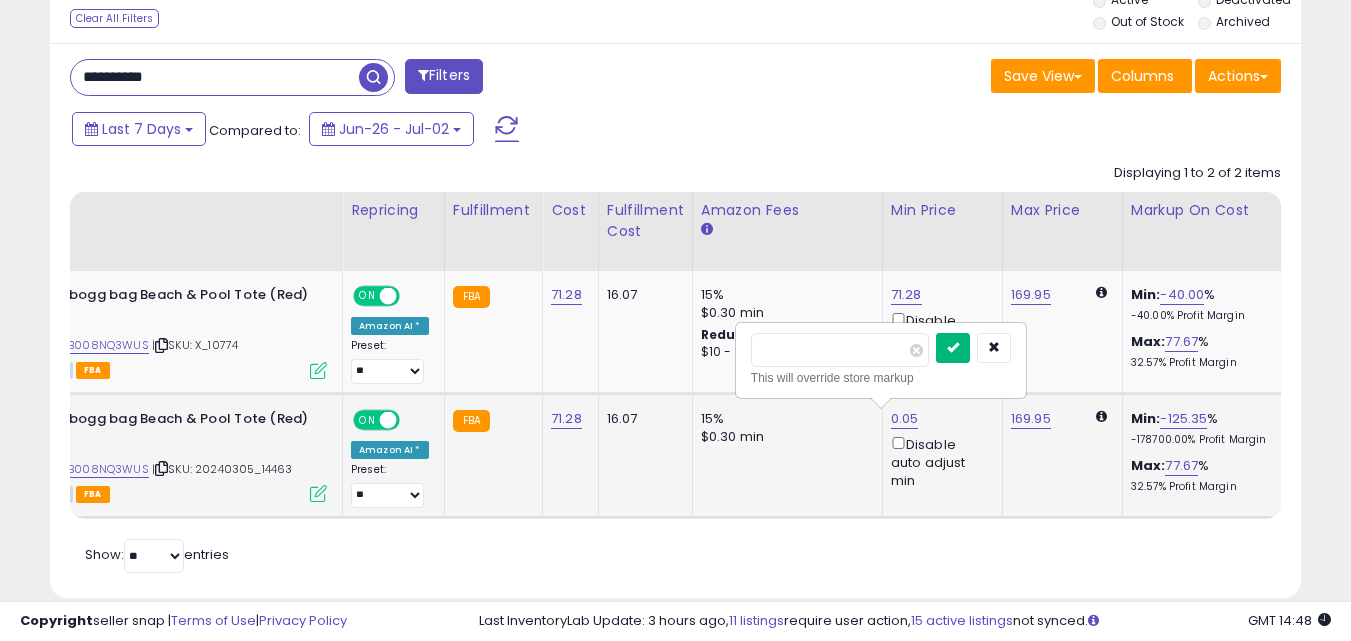 click at bounding box center [953, 347] 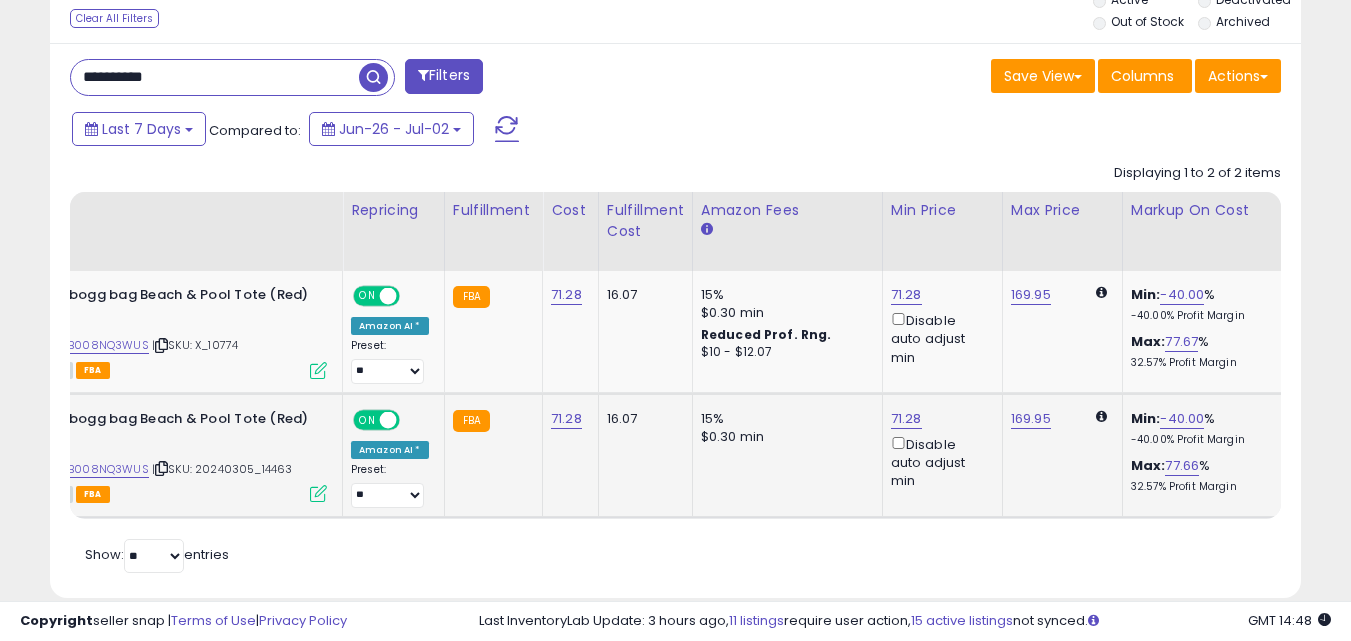 click on "**********" at bounding box center [215, 77] 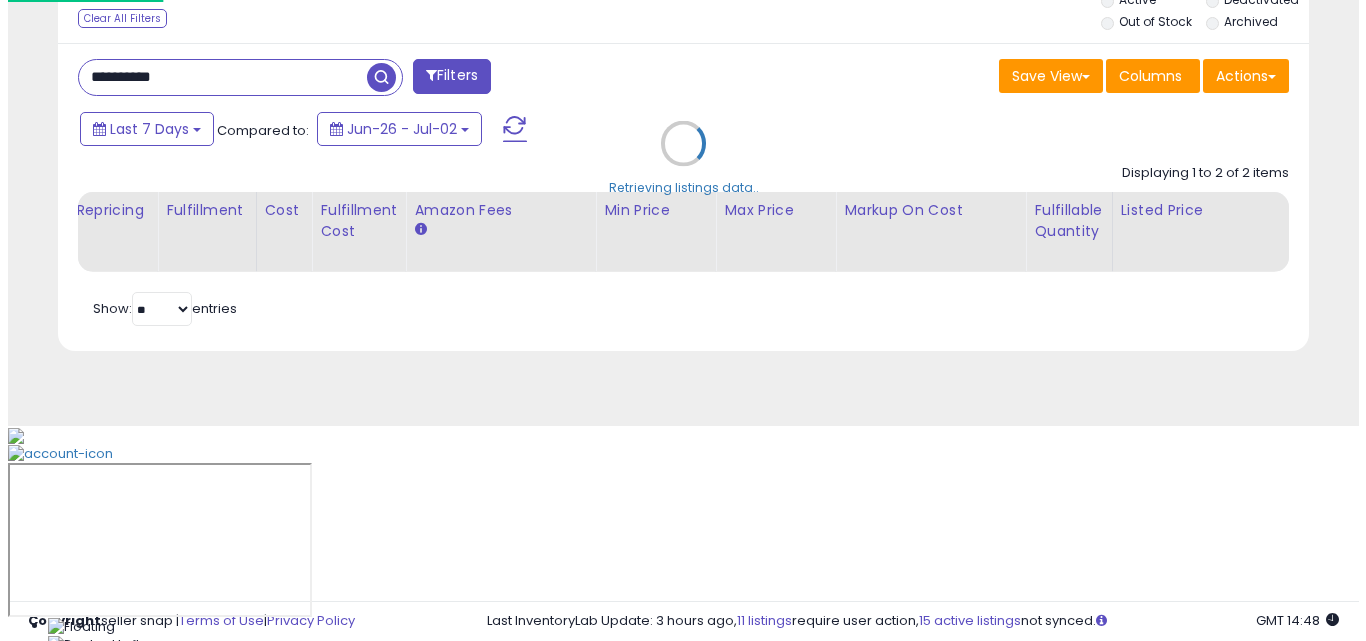 scroll, scrollTop: 579, scrollLeft: 0, axis: vertical 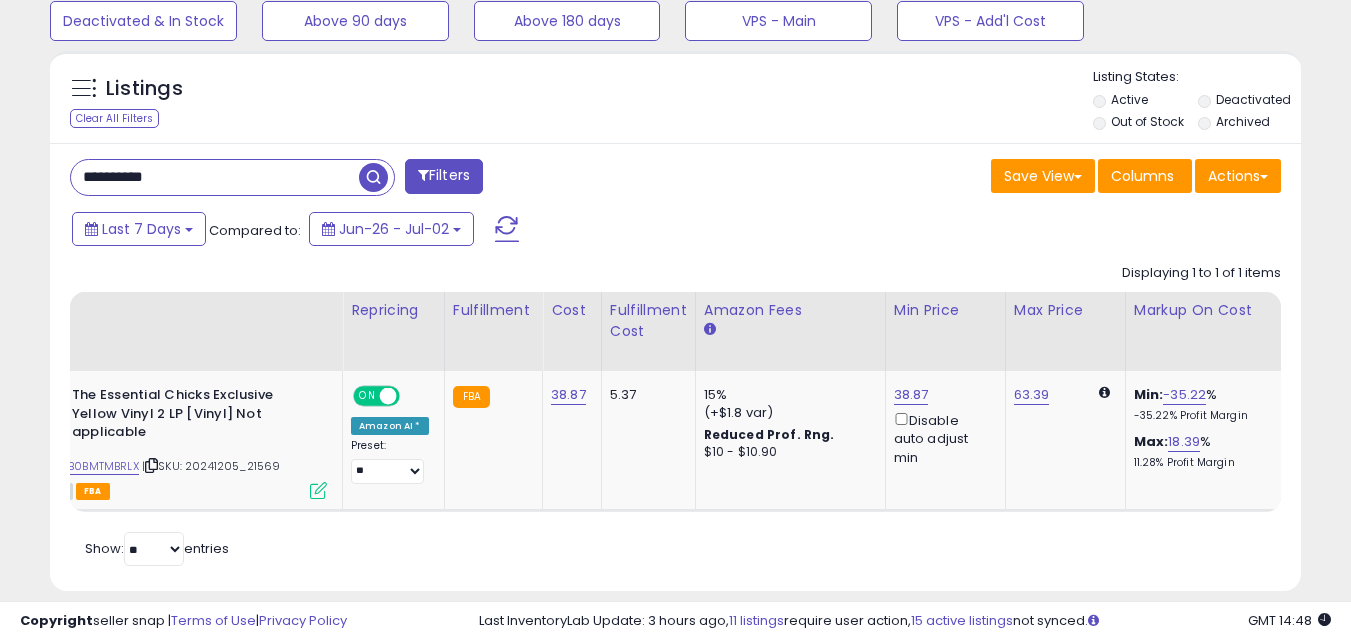 click on "**********" at bounding box center [215, 177] 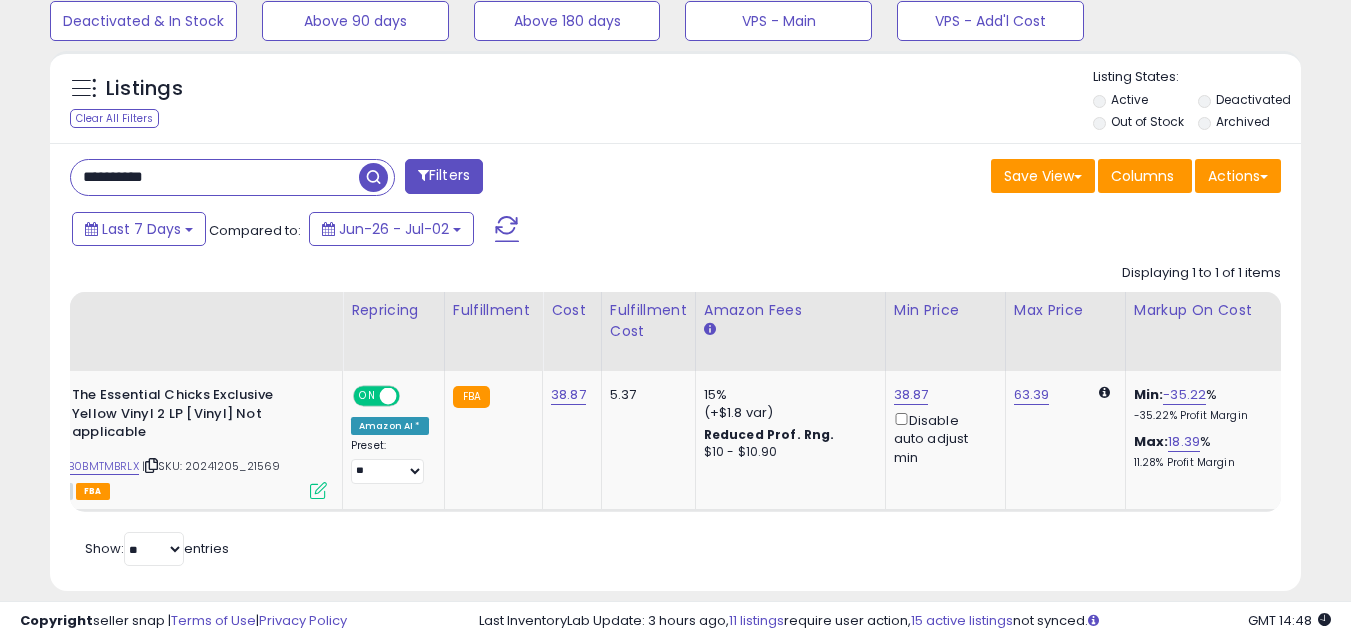 click on "**********" at bounding box center [215, 177] 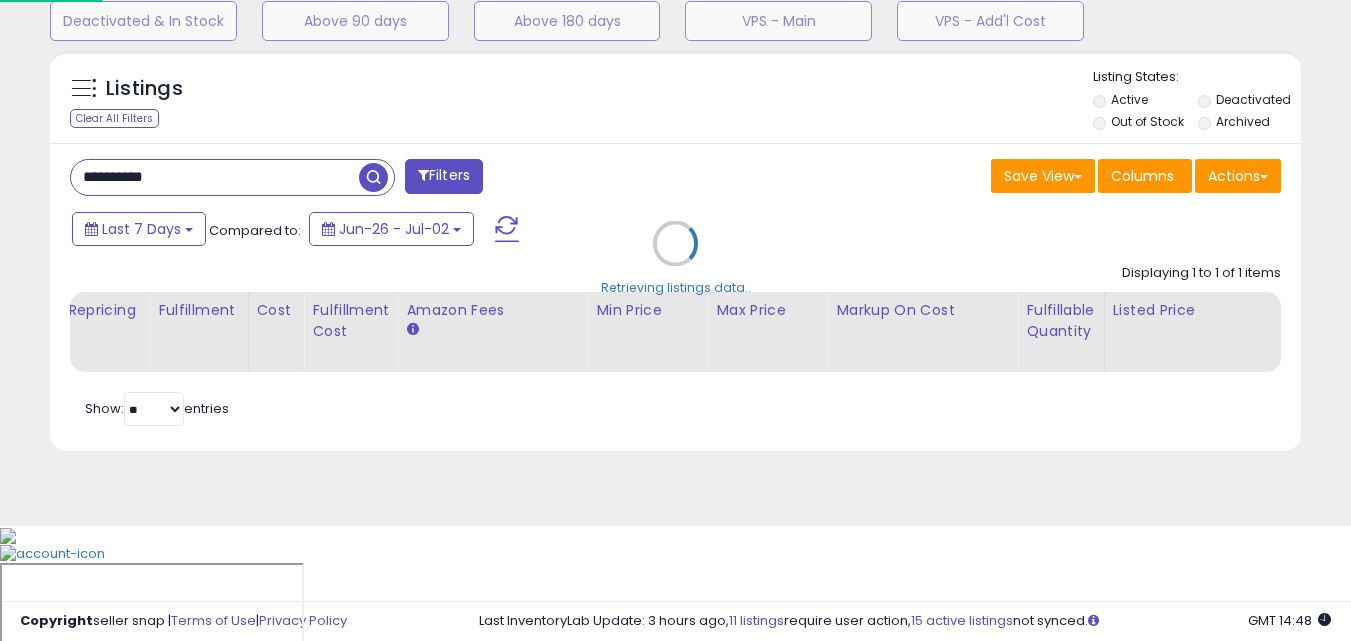 scroll, scrollTop: 999590, scrollLeft: 999267, axis: both 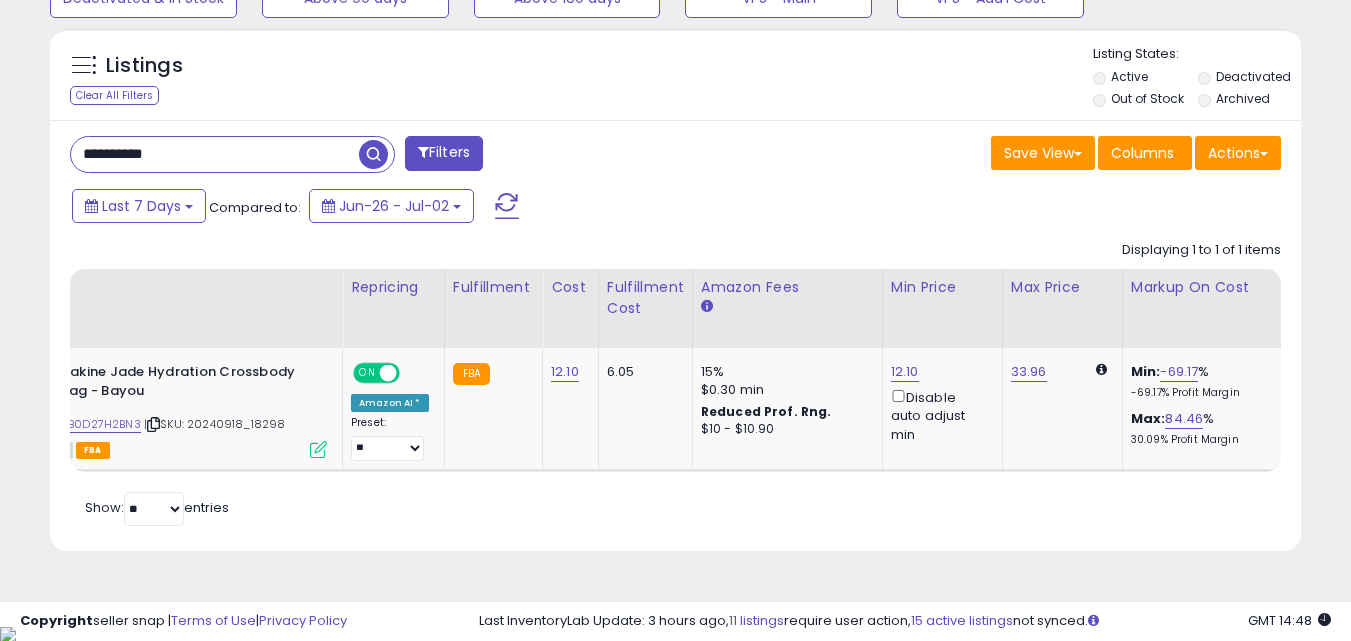 click on "**********" at bounding box center (215, 154) 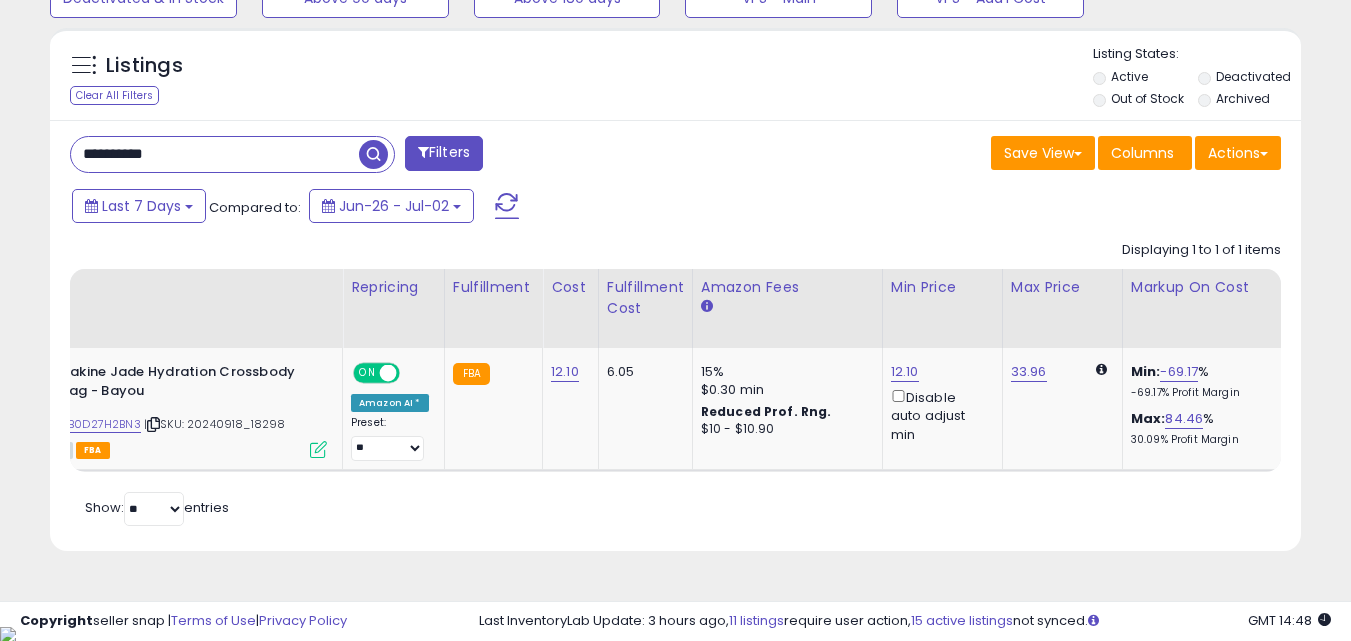 click on "**********" at bounding box center (215, 154) 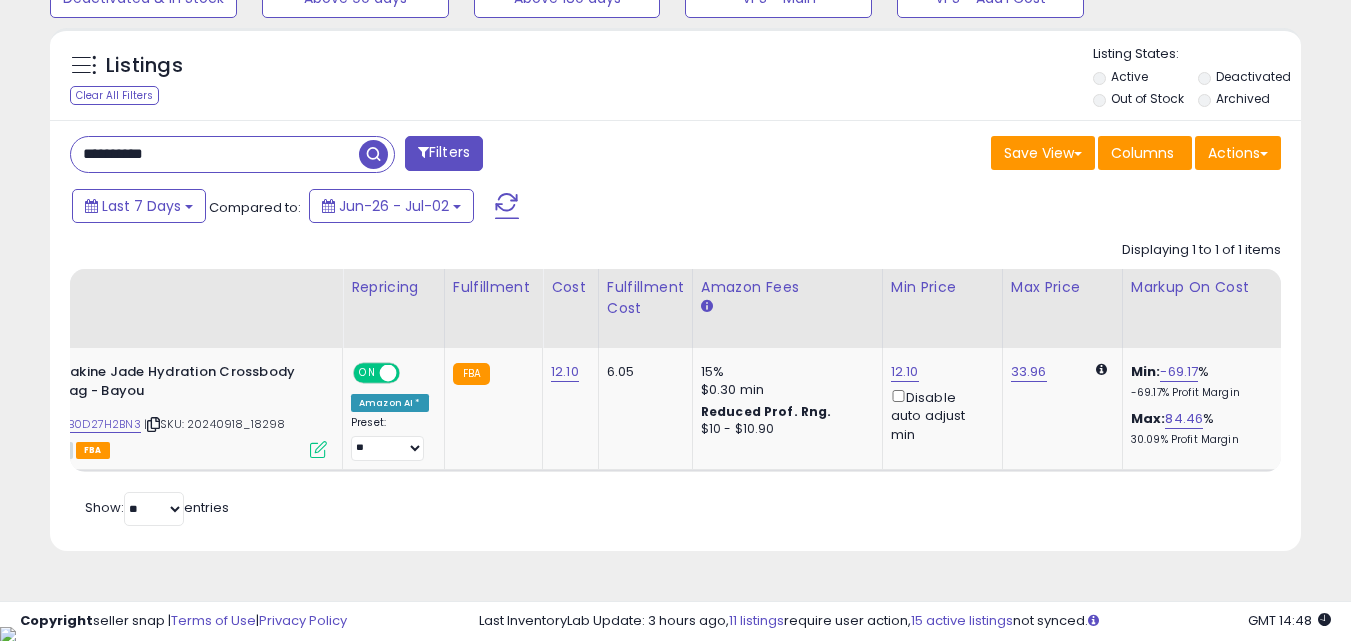 click at bounding box center (373, 154) 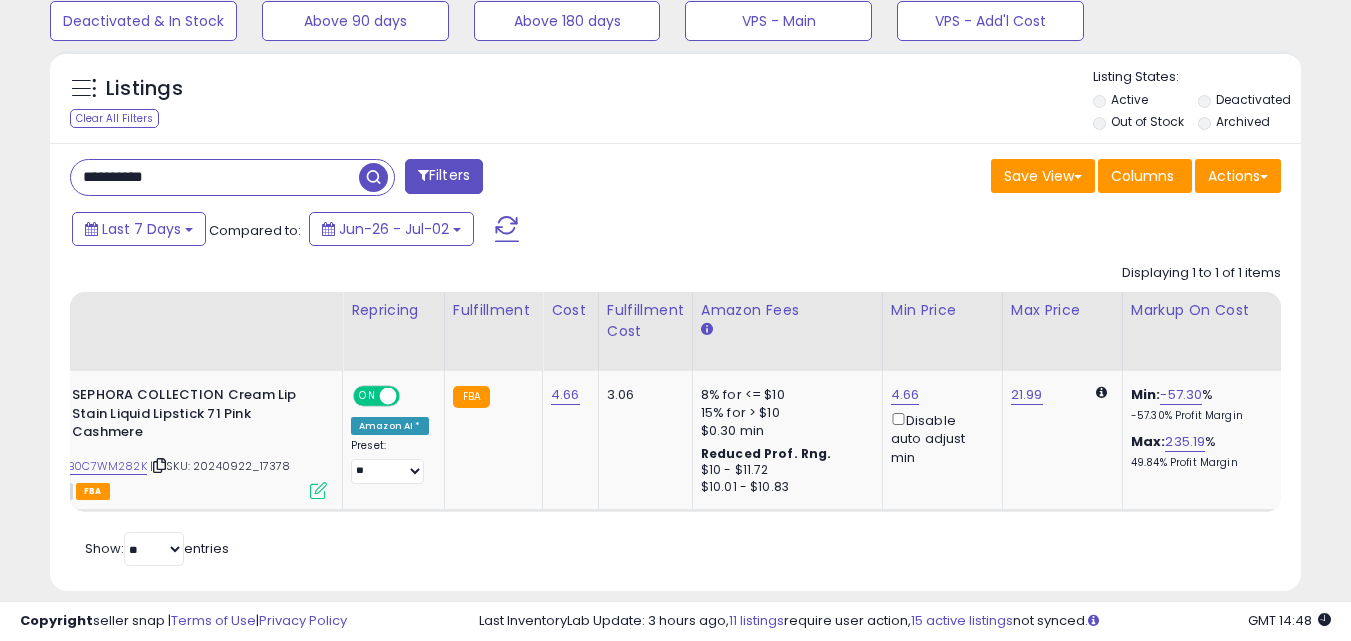 click on "**********" at bounding box center (215, 177) 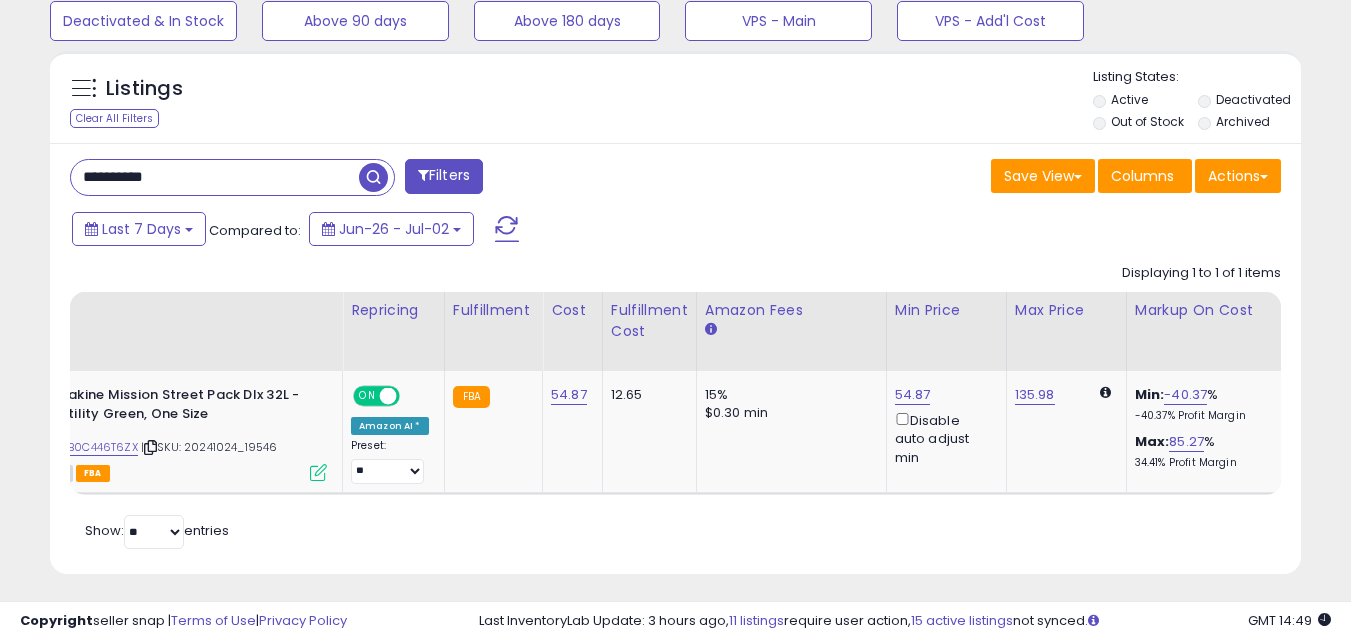 click on "**********" at bounding box center (215, 177) 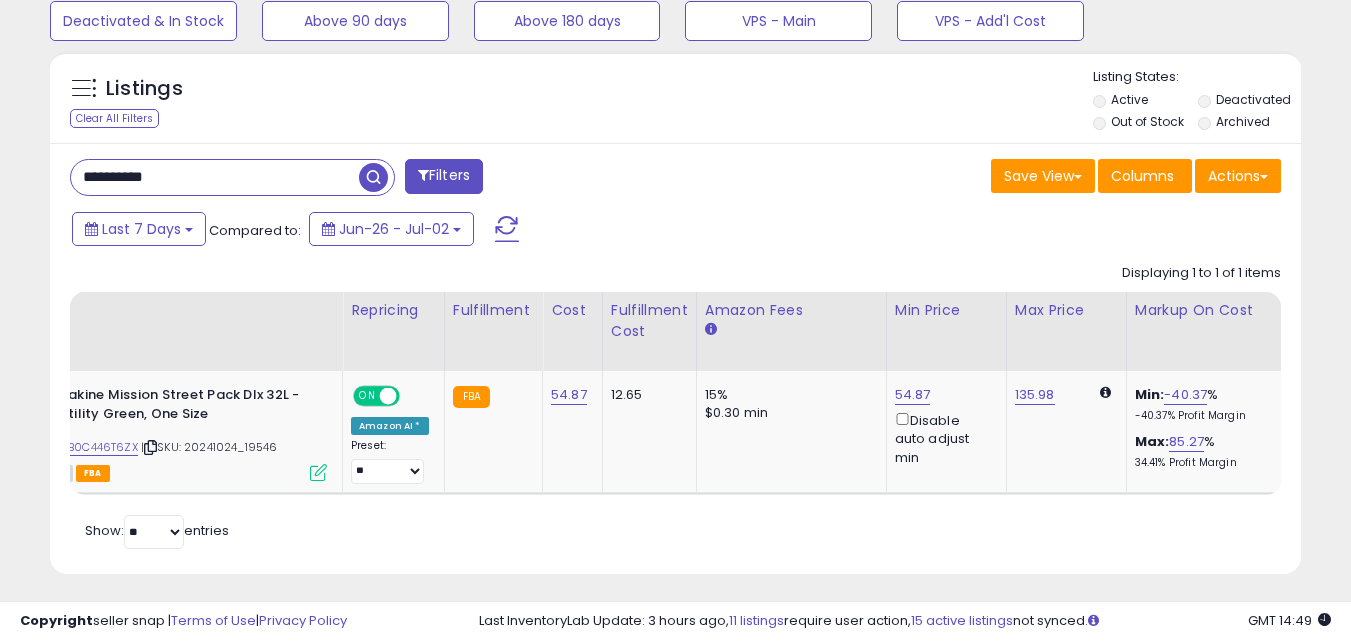 paste 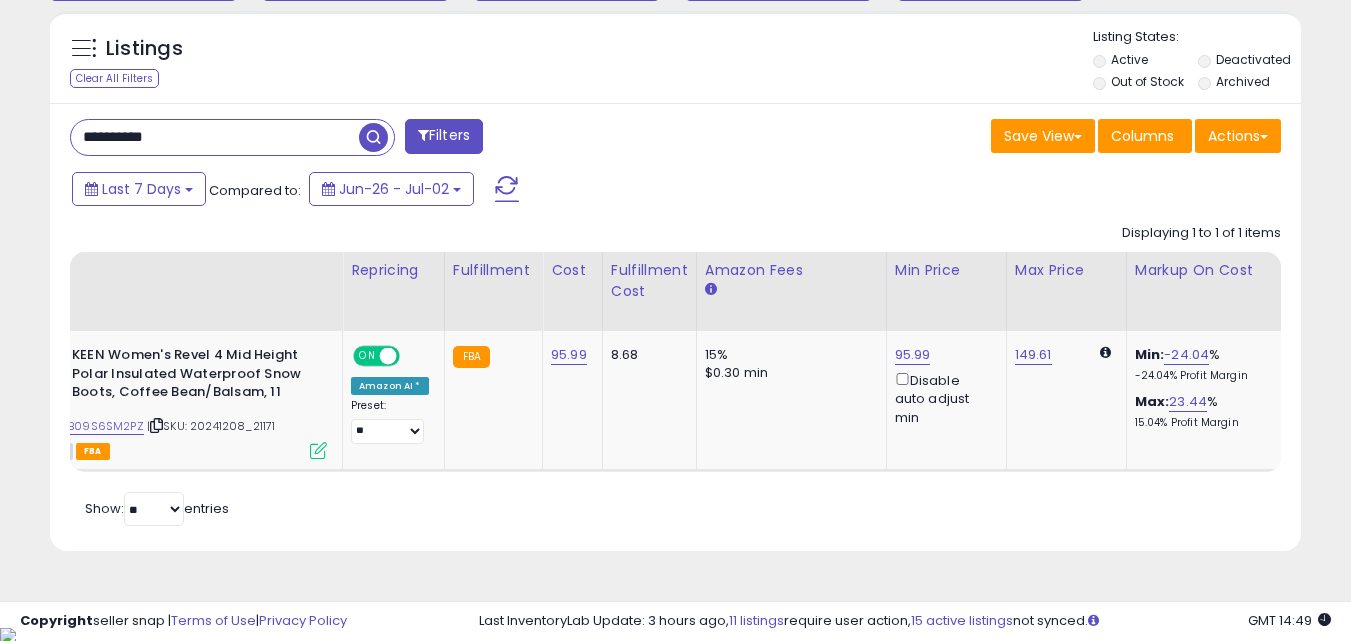 click on "**********" at bounding box center (215, 137) 